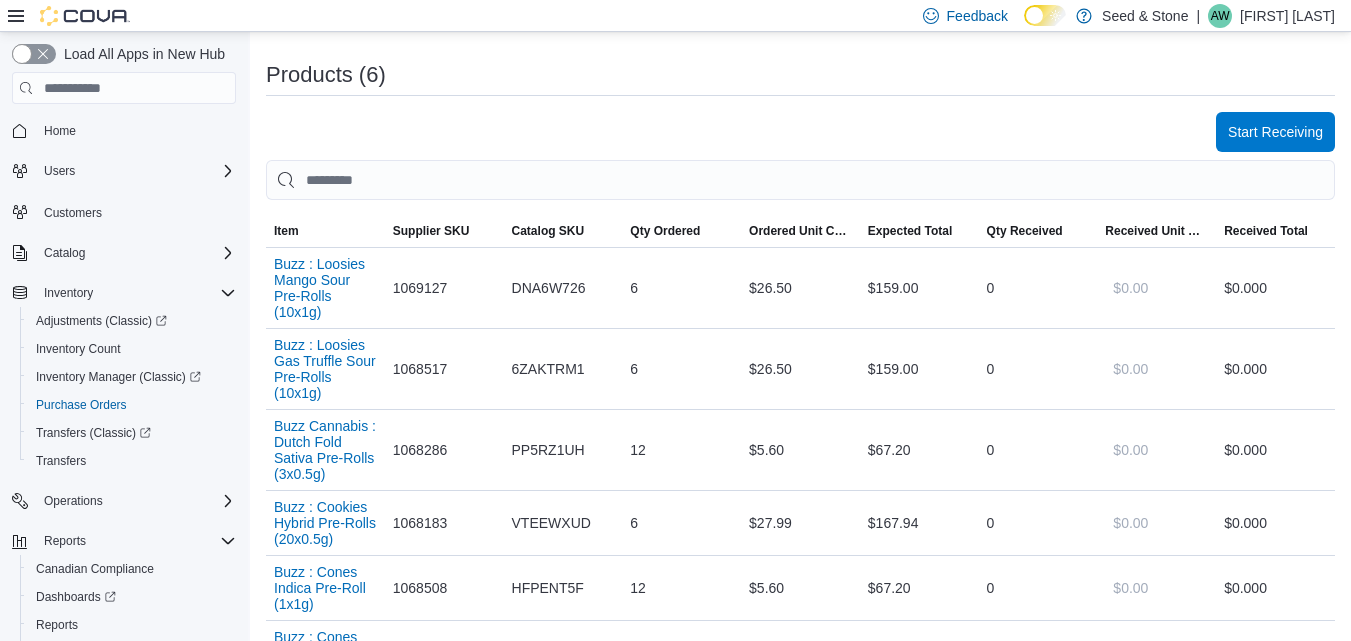 scroll, scrollTop: 446, scrollLeft: 0, axis: vertical 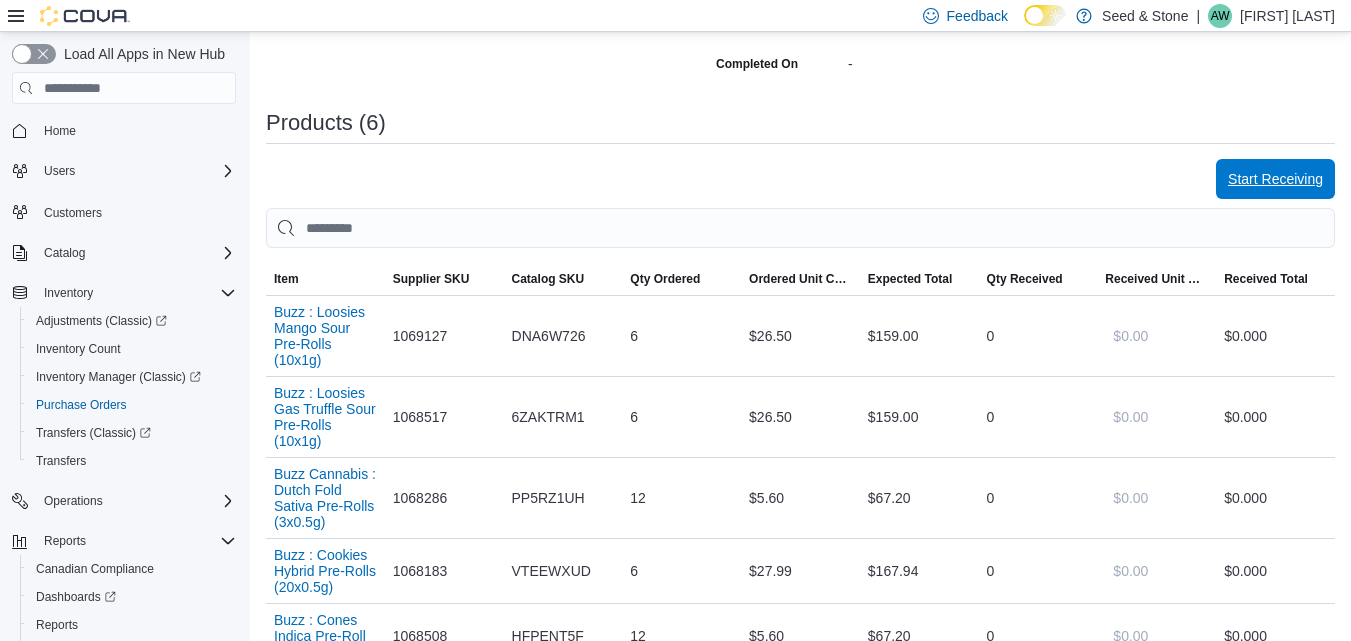click on "Start Receiving" at bounding box center (1275, 179) 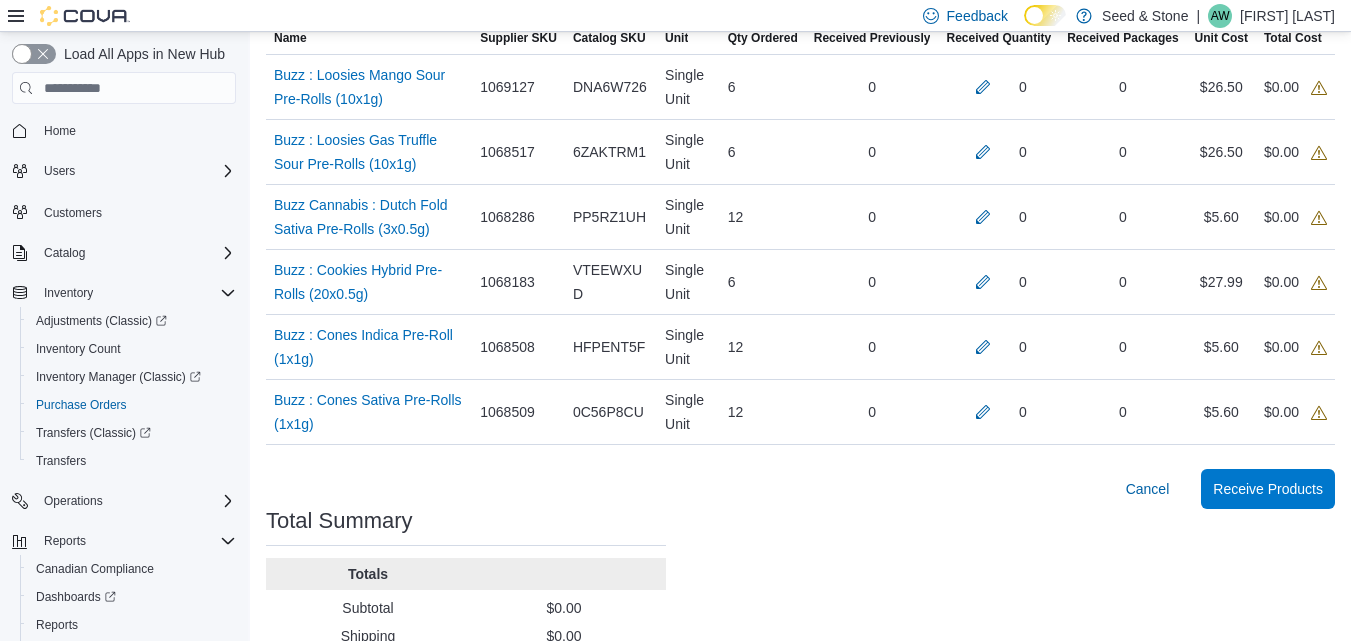 scroll, scrollTop: 548, scrollLeft: 0, axis: vertical 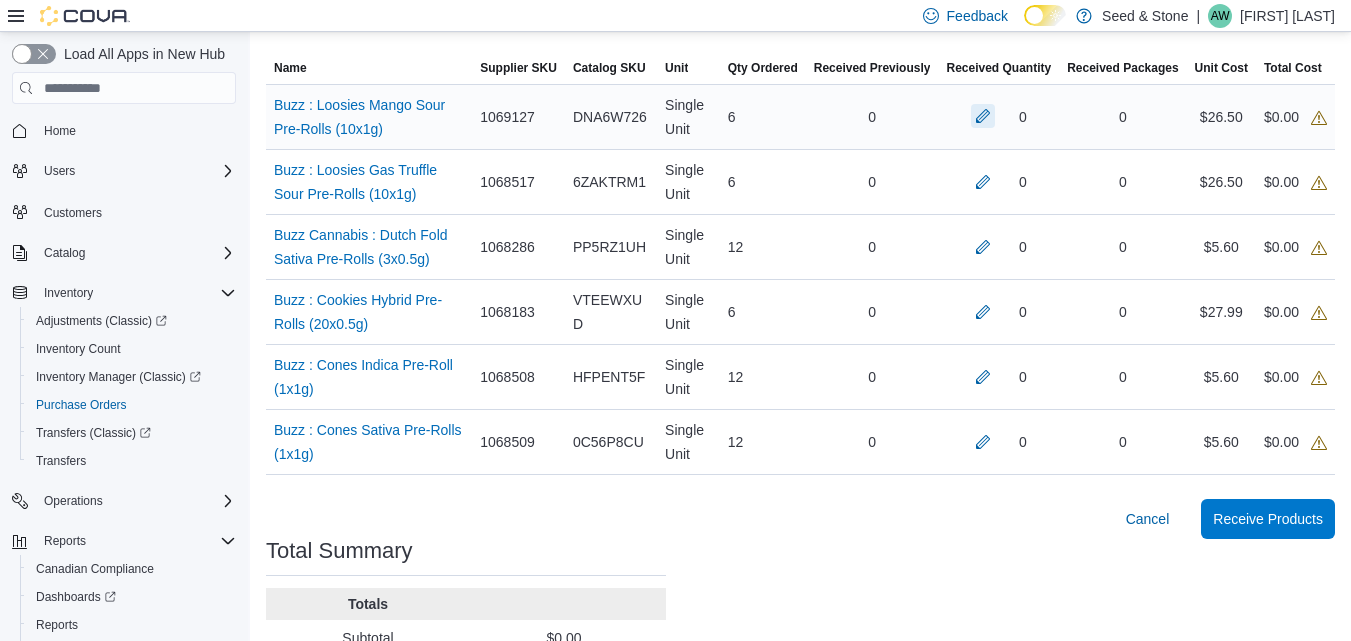 click at bounding box center [983, 116] 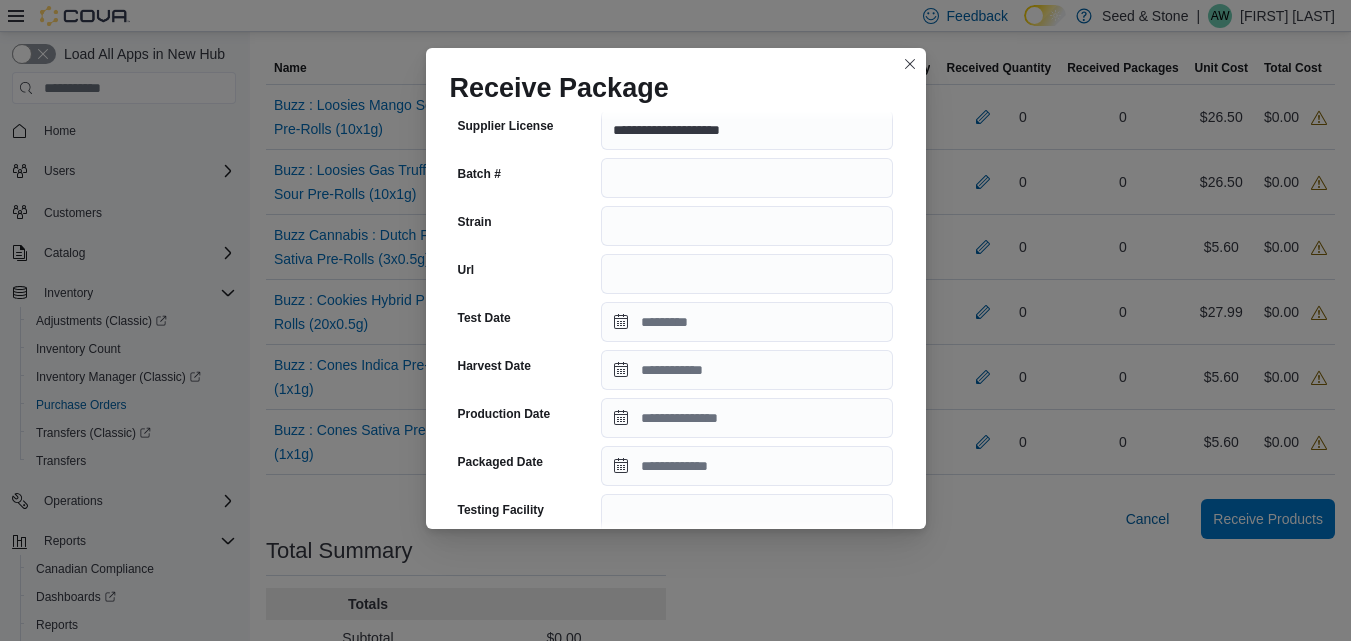 scroll, scrollTop: 235, scrollLeft: 0, axis: vertical 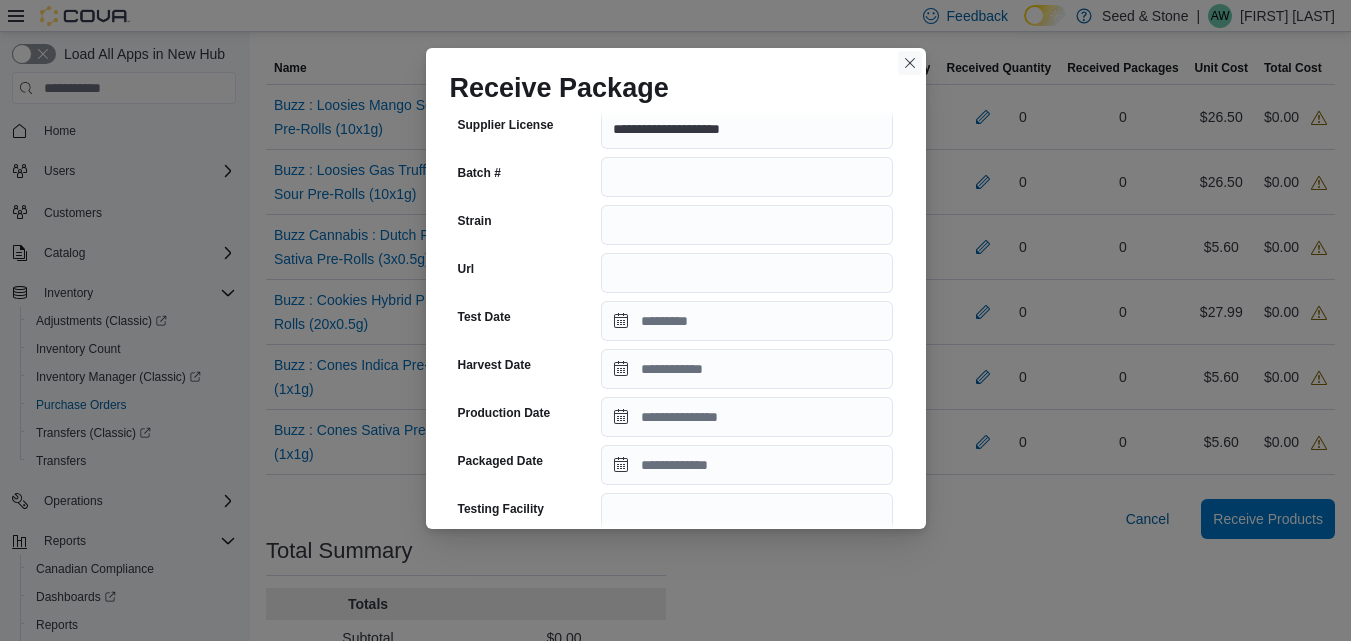 click at bounding box center (910, 63) 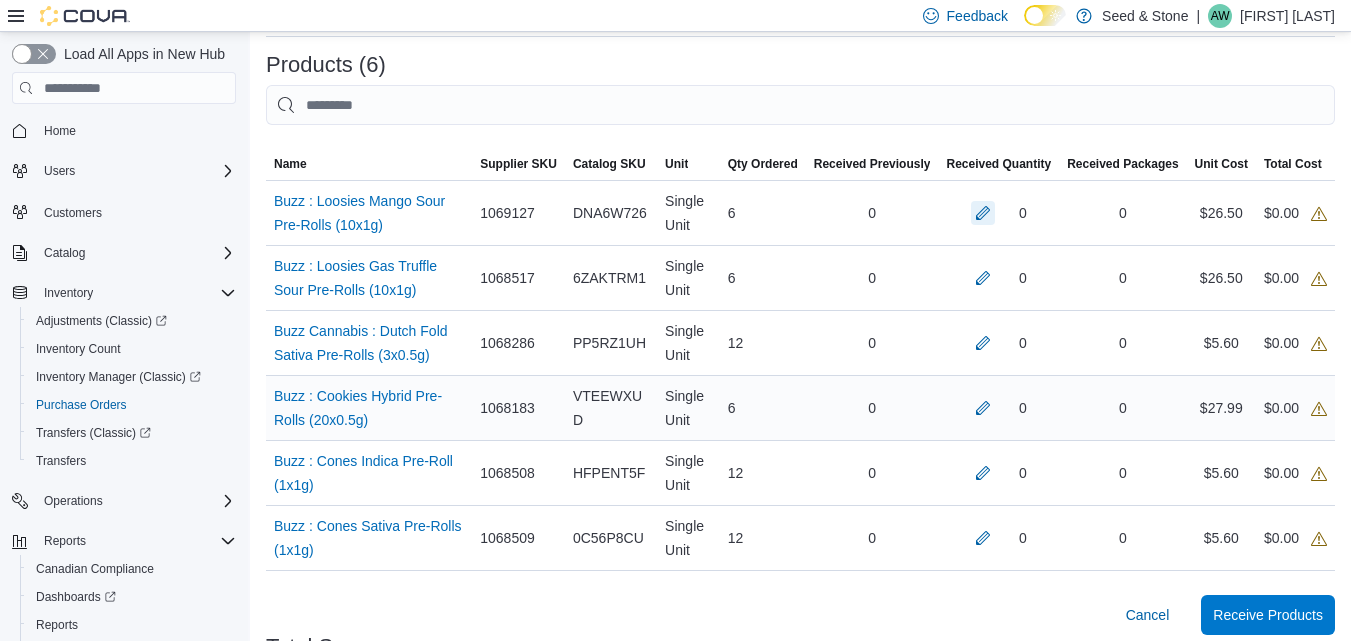 scroll, scrollTop: 462, scrollLeft: 0, axis: vertical 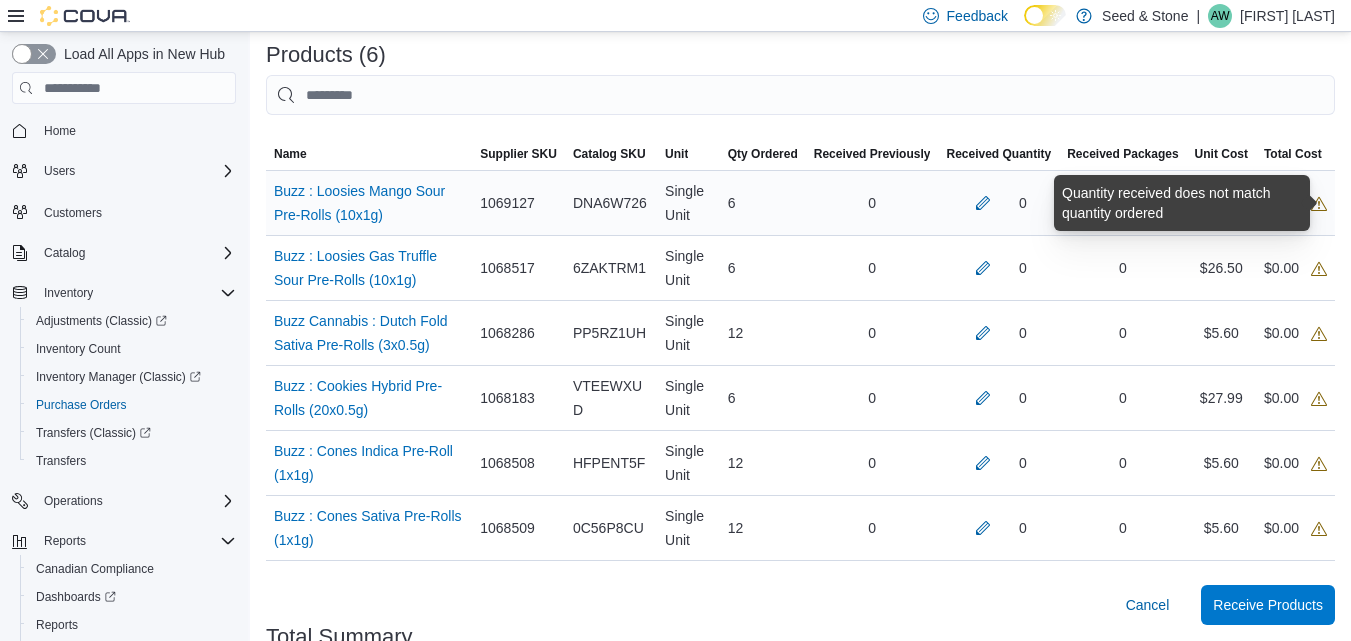 click at bounding box center [1319, 204] 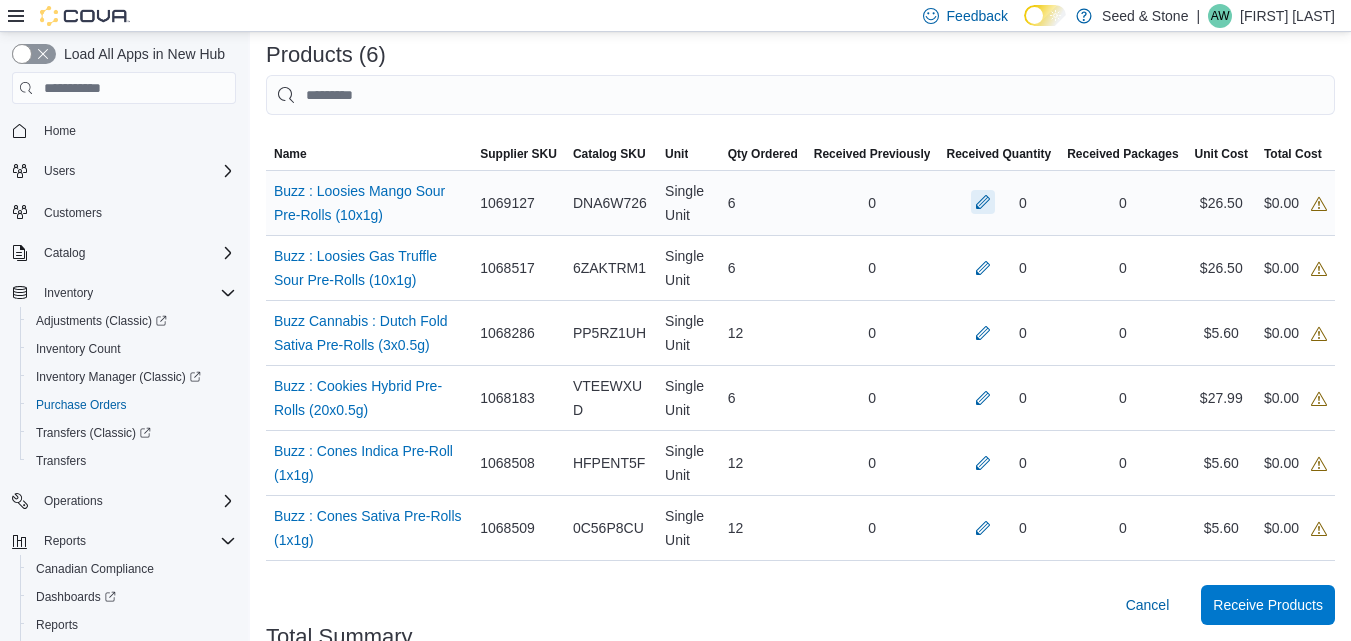 click at bounding box center (983, 202) 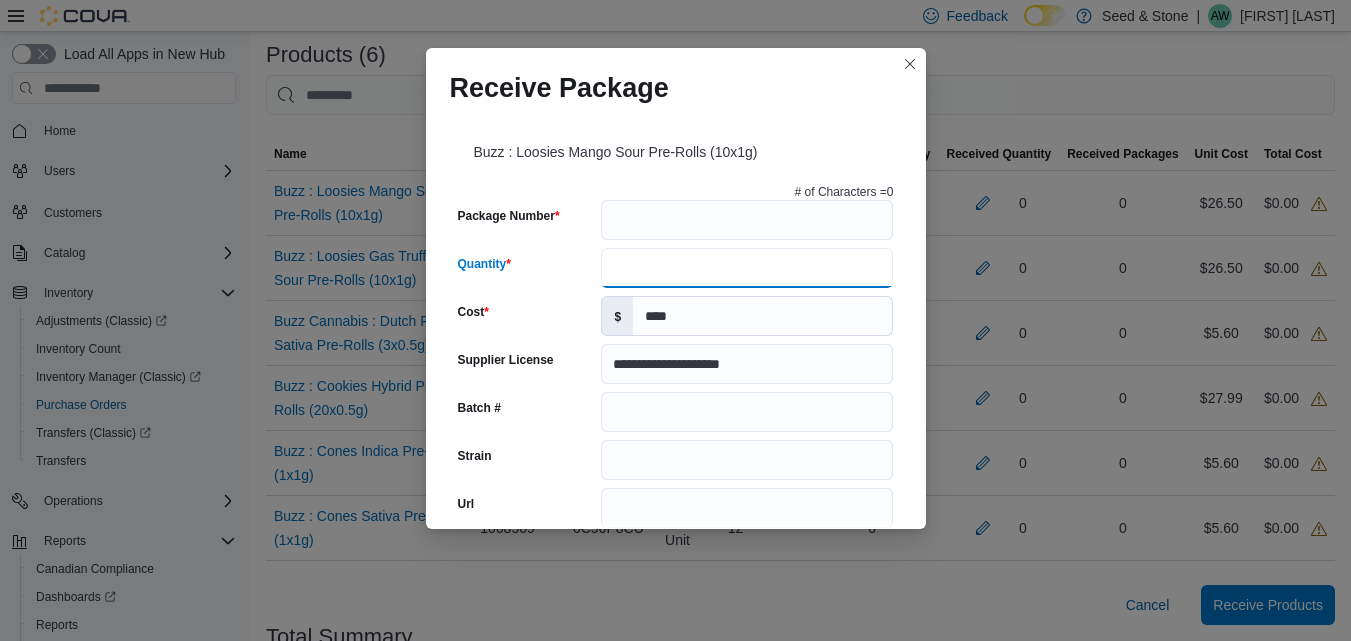 click on "Quantity" at bounding box center [747, 268] 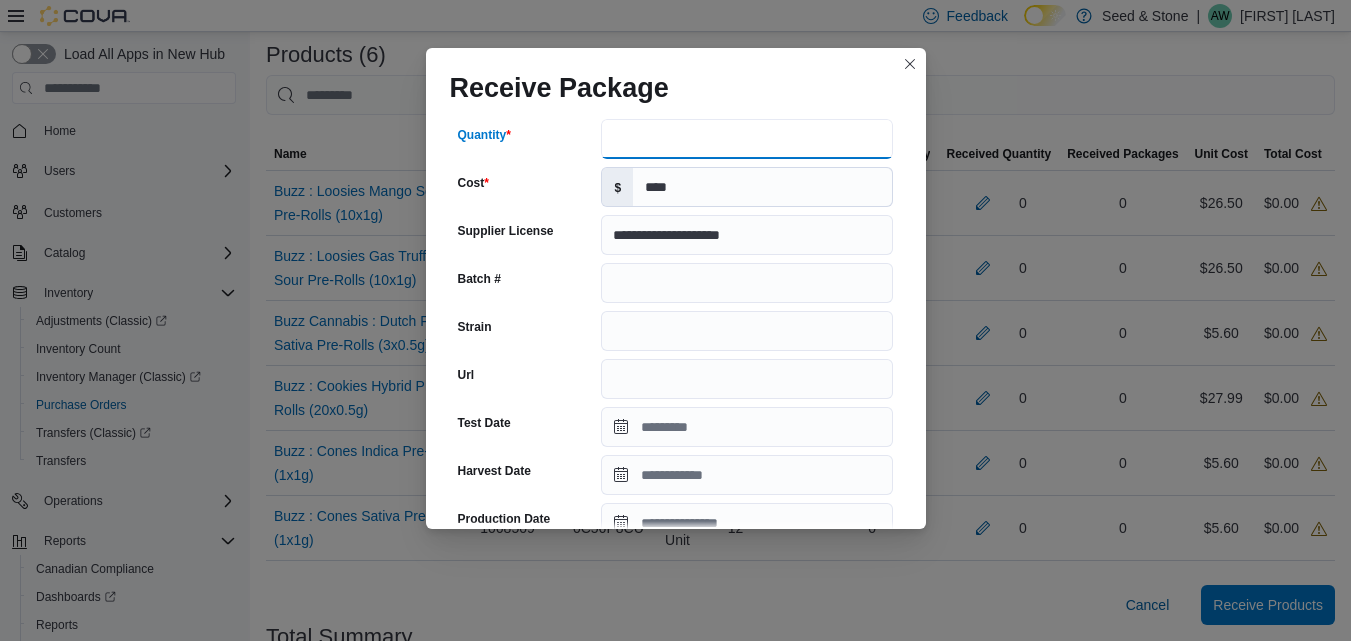scroll, scrollTop: 0, scrollLeft: 0, axis: both 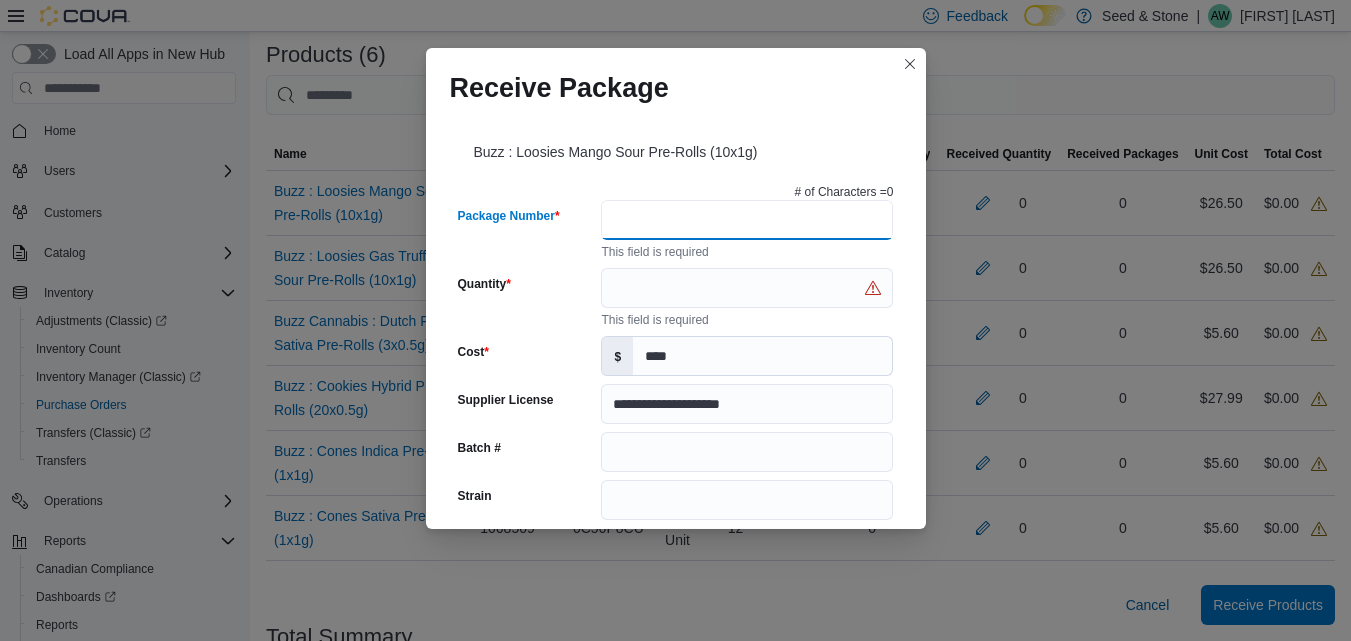 click on "Package Number" at bounding box center [747, 220] 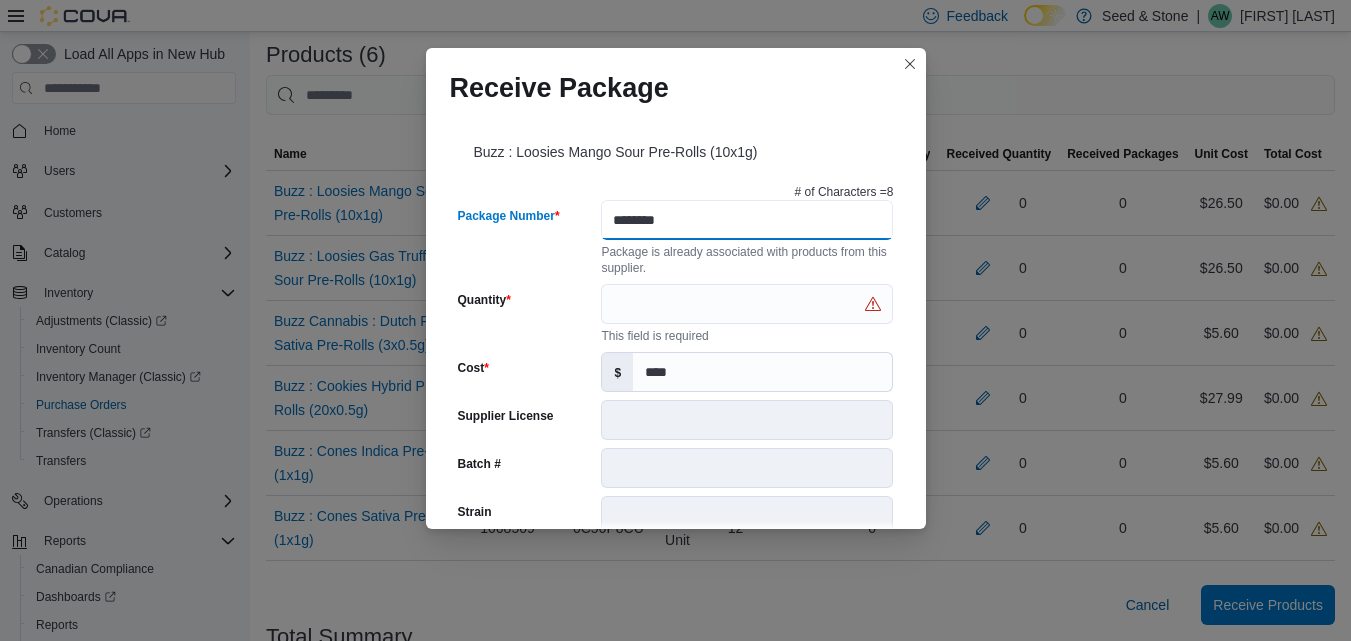 type on "********" 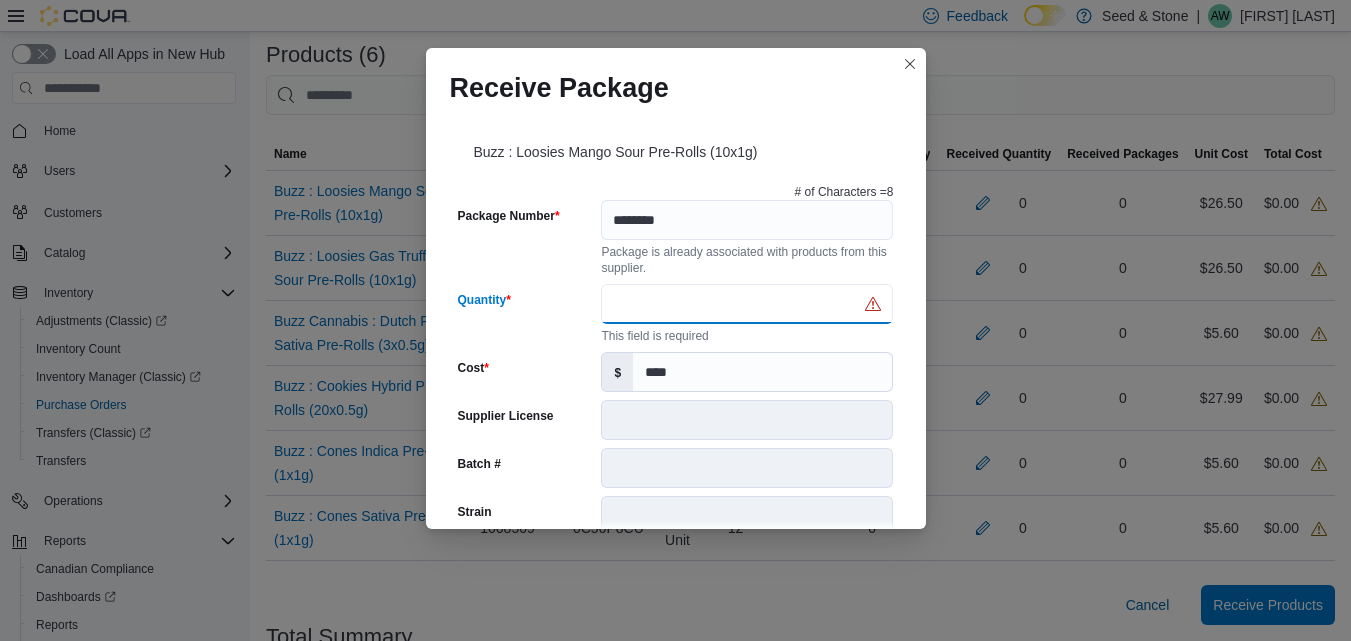 click on "Quantity" at bounding box center [747, 304] 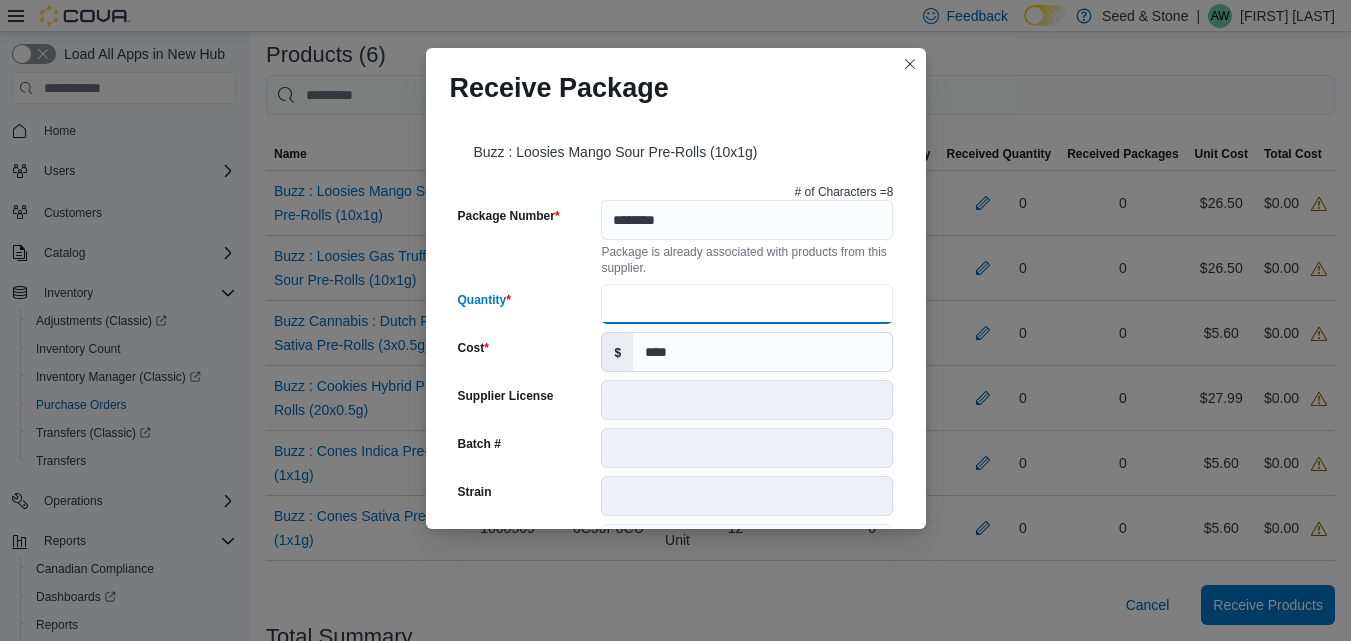 type on "*" 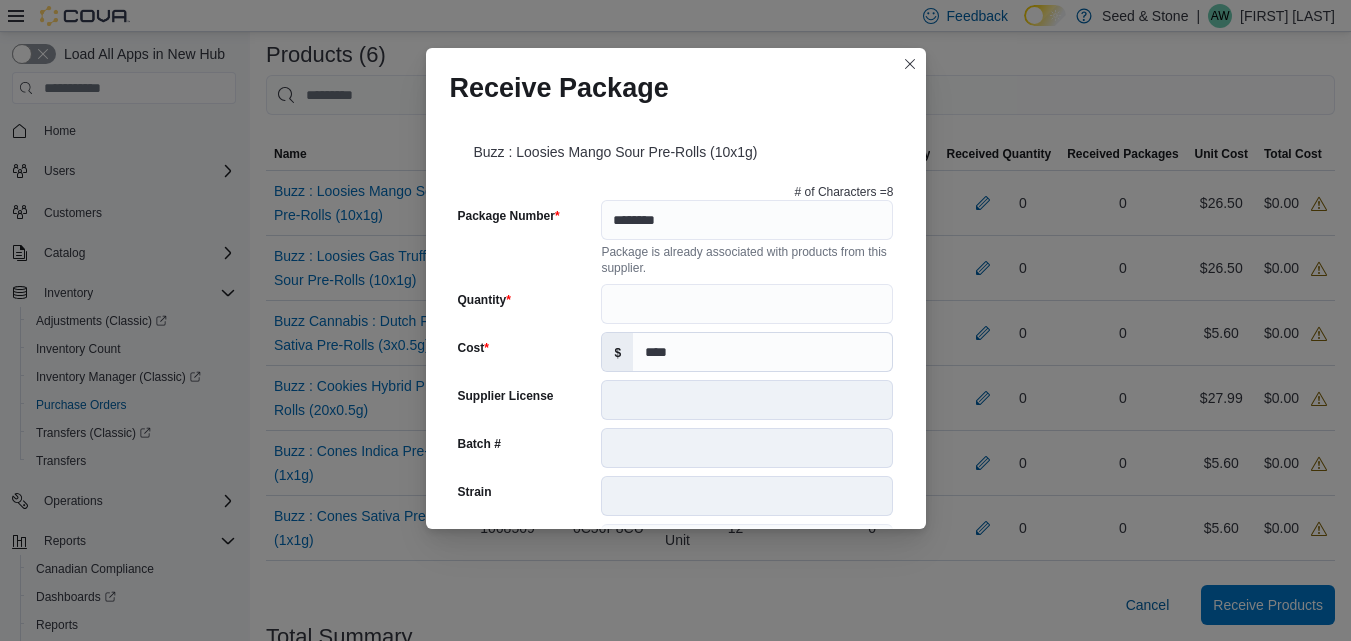 click on "**********" at bounding box center (676, 320) 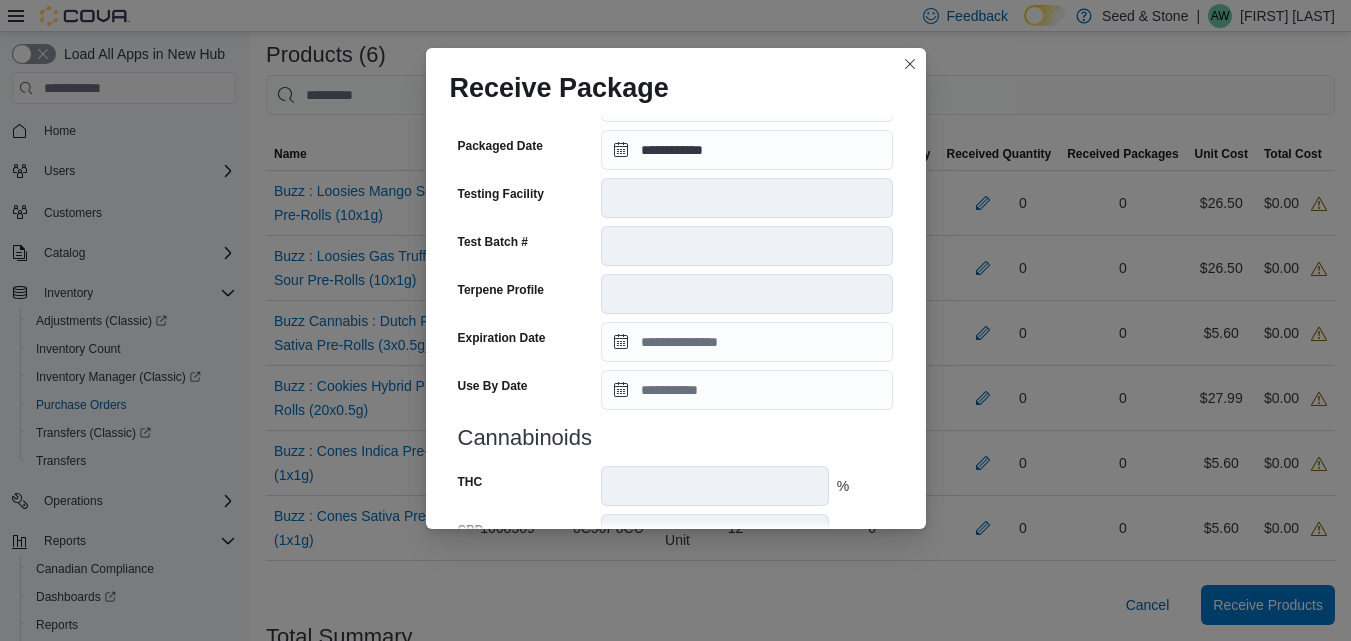 scroll, scrollTop: 747, scrollLeft: 0, axis: vertical 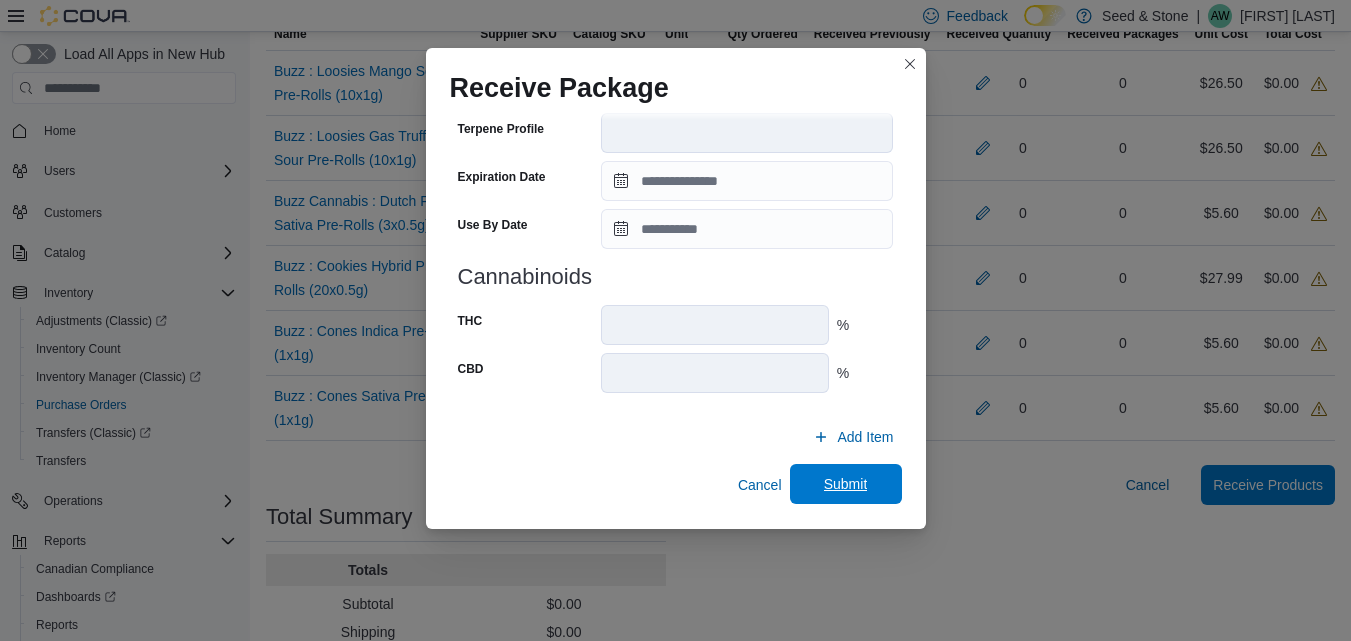 click on "Submit" at bounding box center (846, 484) 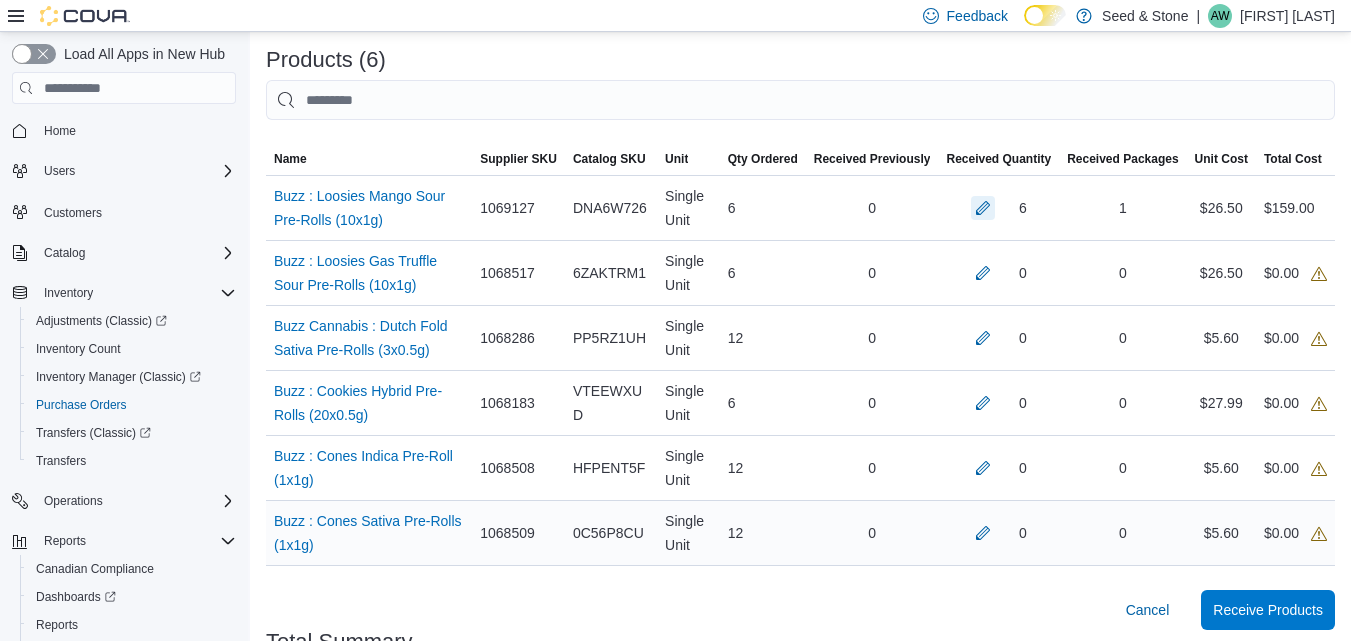 scroll, scrollTop: 453, scrollLeft: 0, axis: vertical 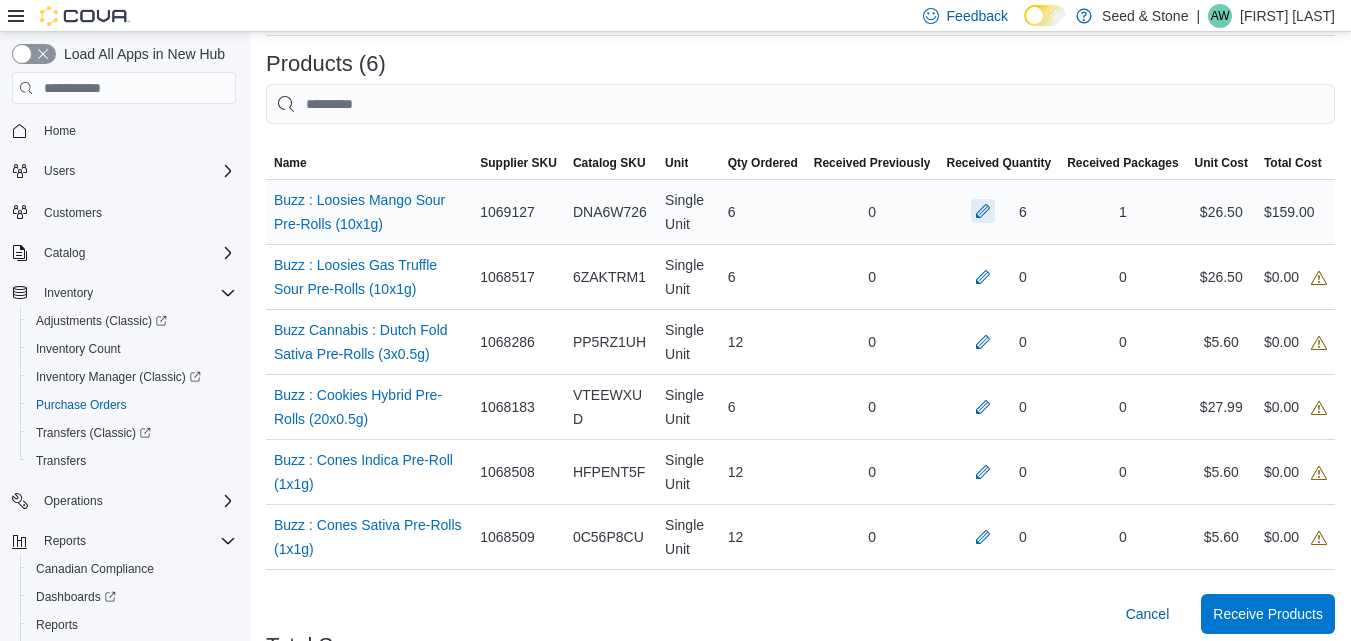 click at bounding box center (983, 211) 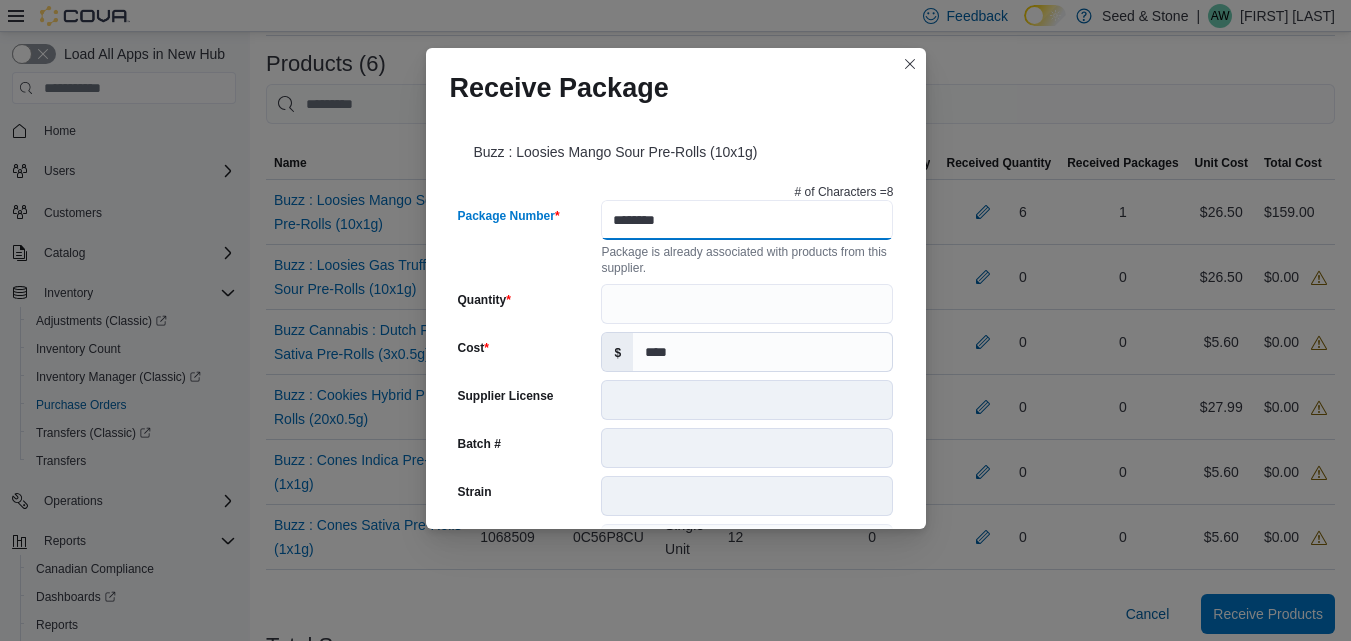click on "********" at bounding box center (747, 220) 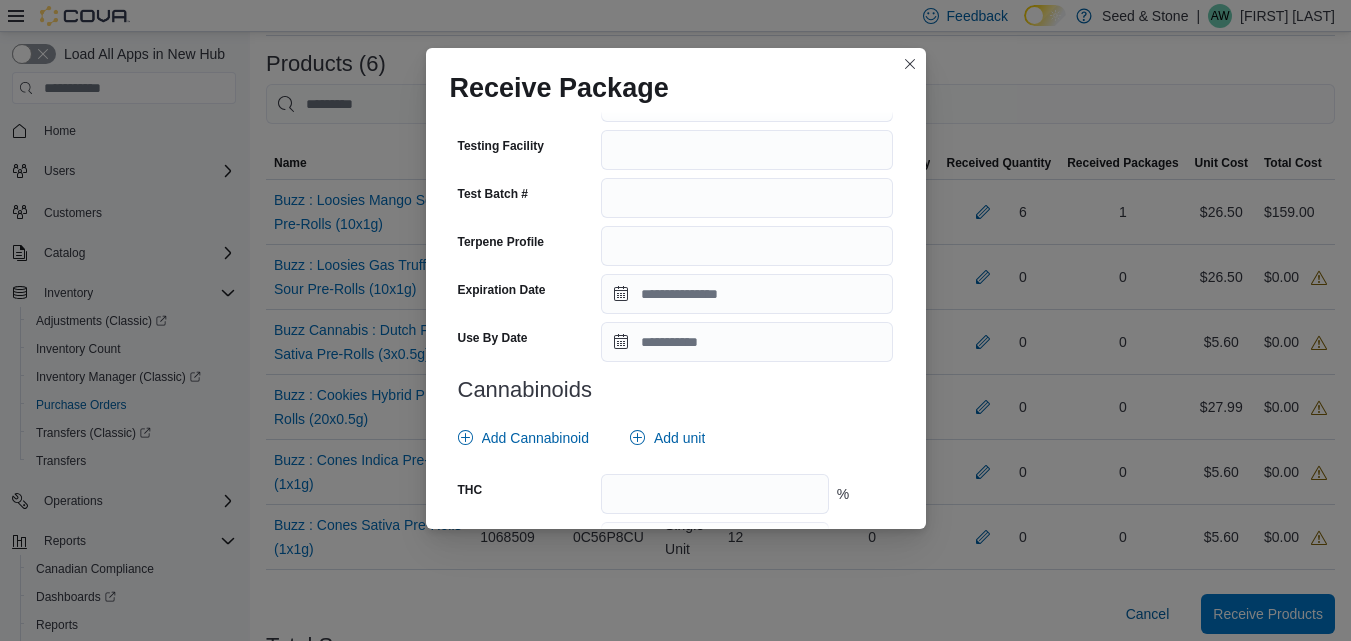 scroll, scrollTop: 767, scrollLeft: 0, axis: vertical 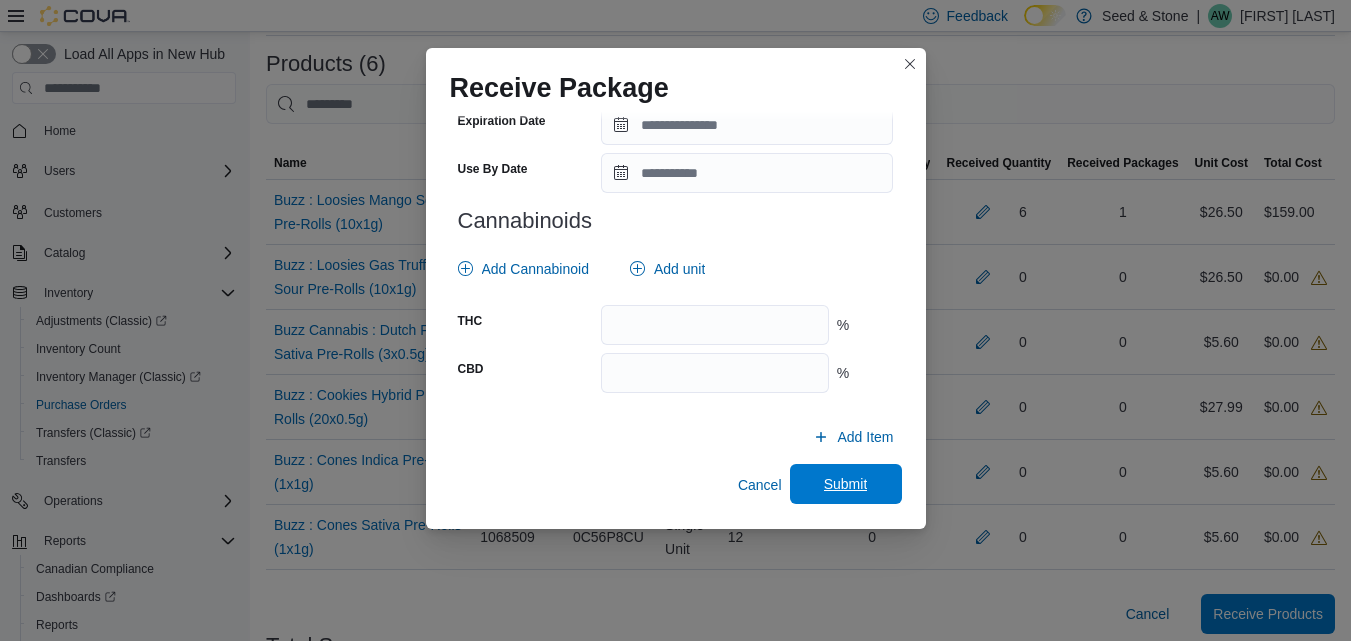 type on "********" 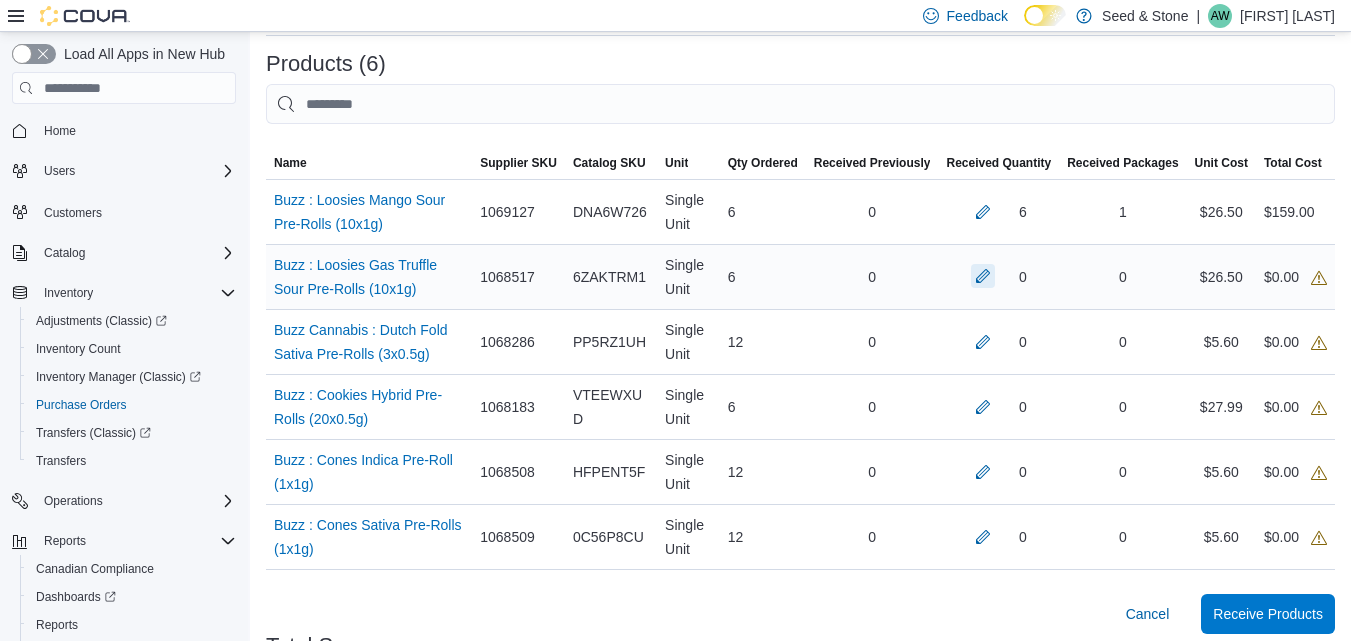 click at bounding box center (983, 212) 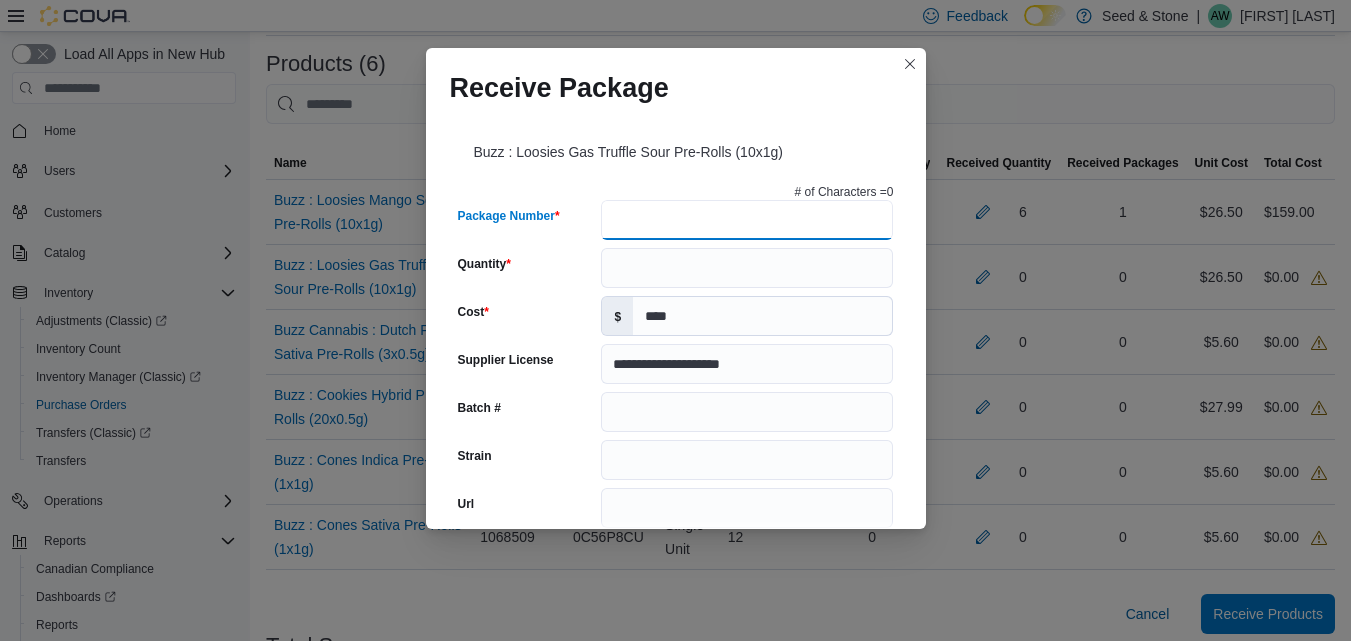 click on "Package Number" at bounding box center [747, 220] 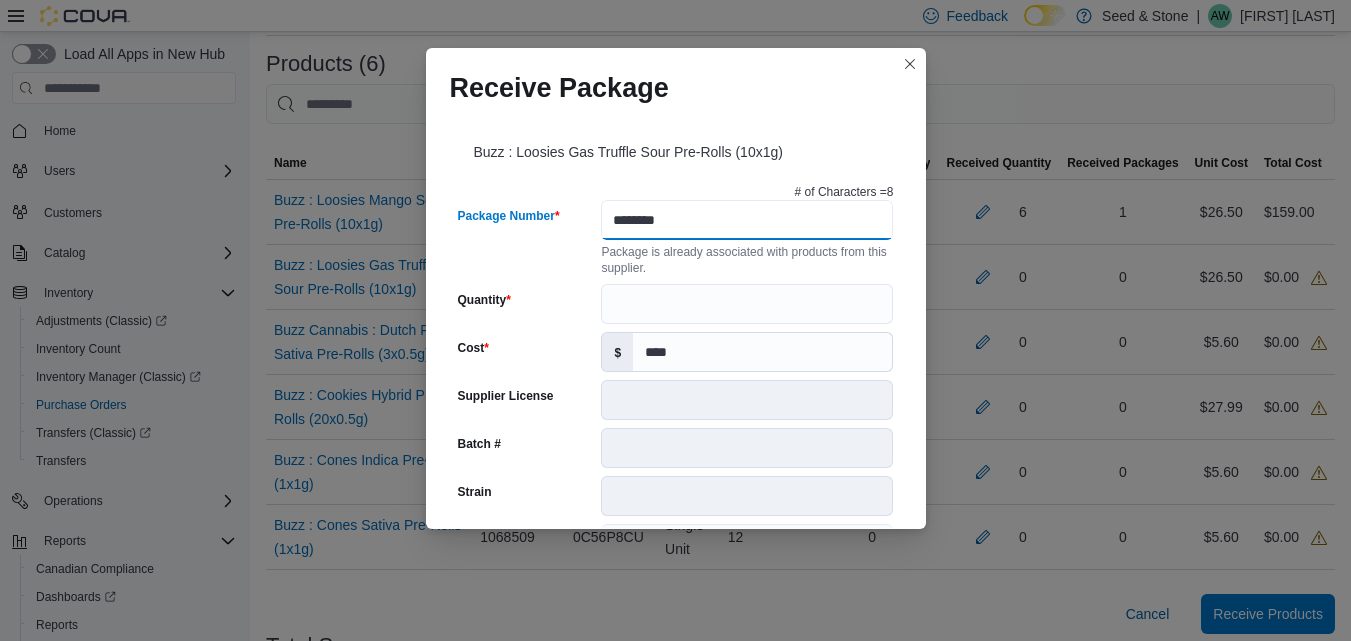 type on "********" 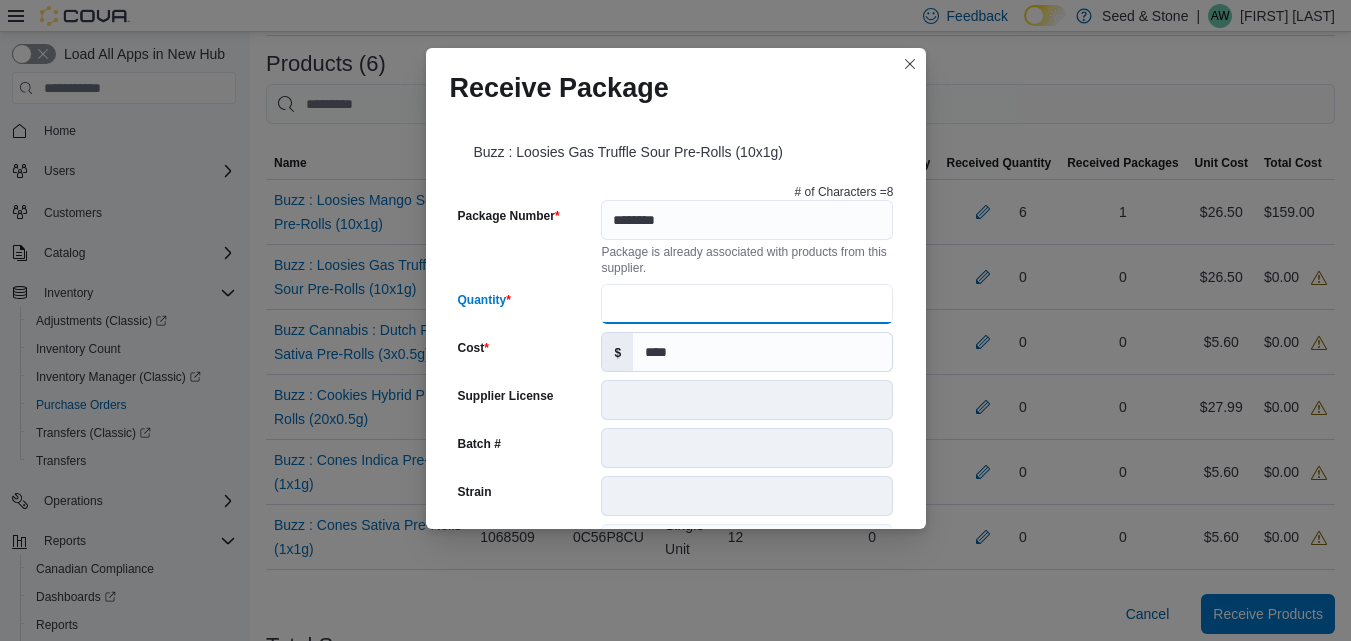 click on "Quantity" at bounding box center (747, 304) 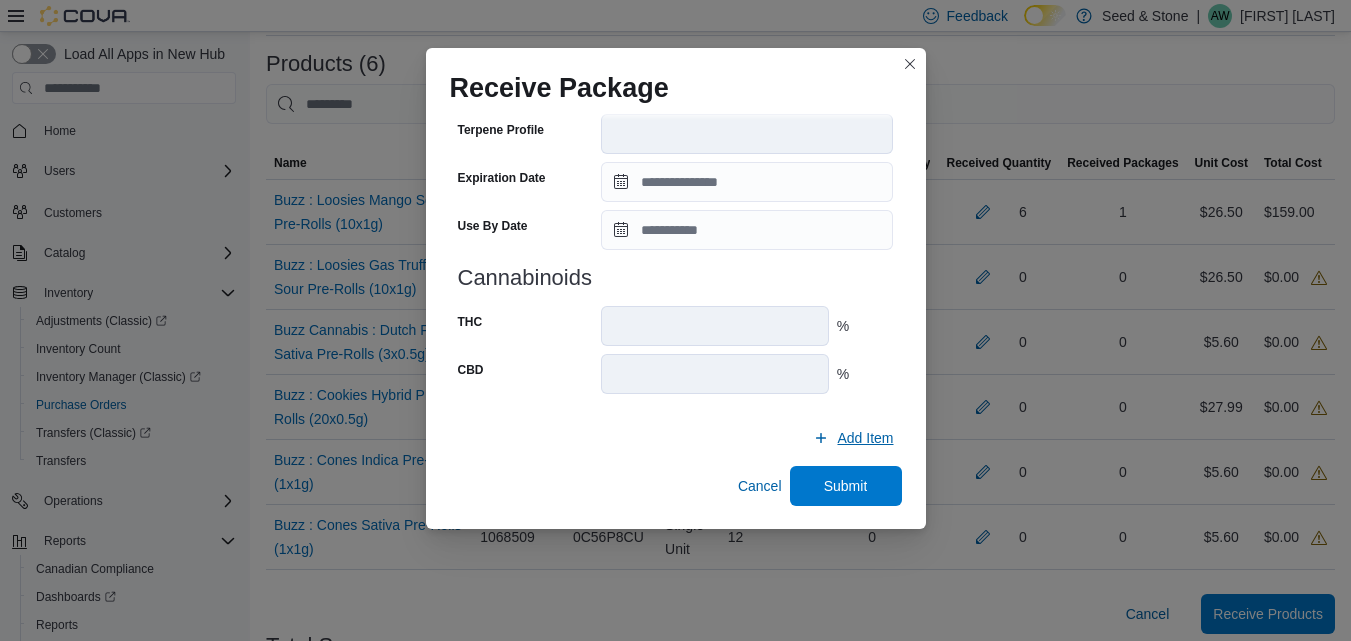 scroll, scrollTop: 747, scrollLeft: 0, axis: vertical 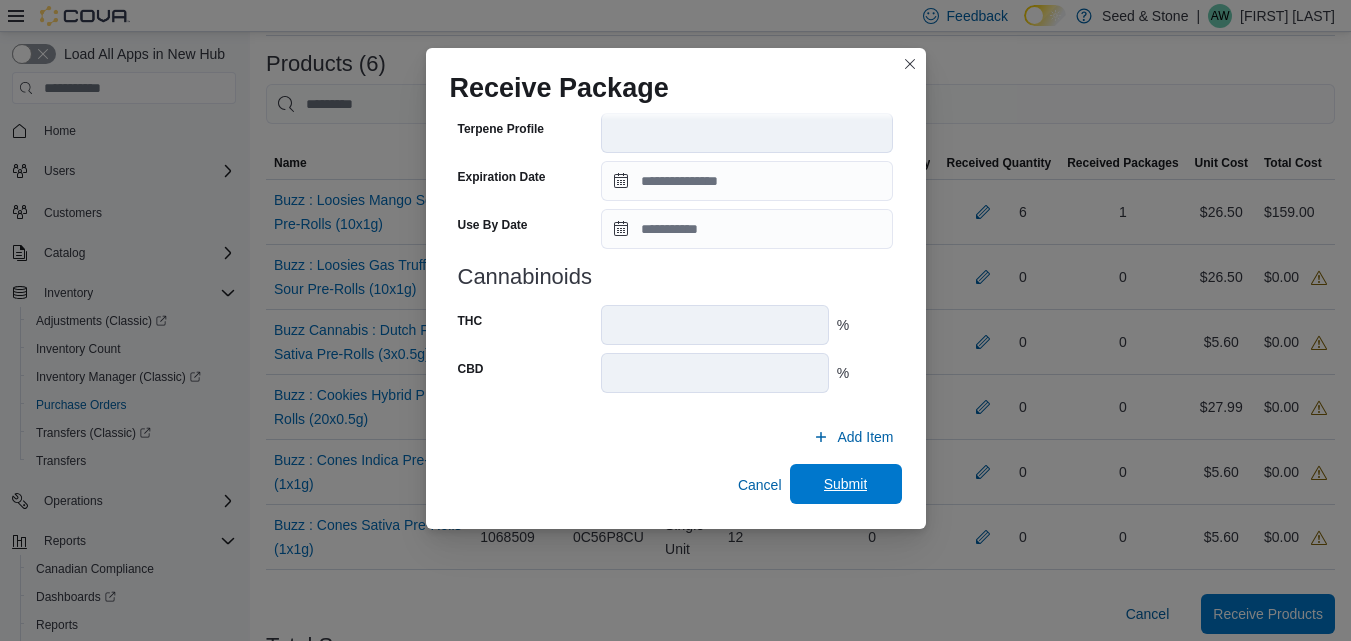 type on "*" 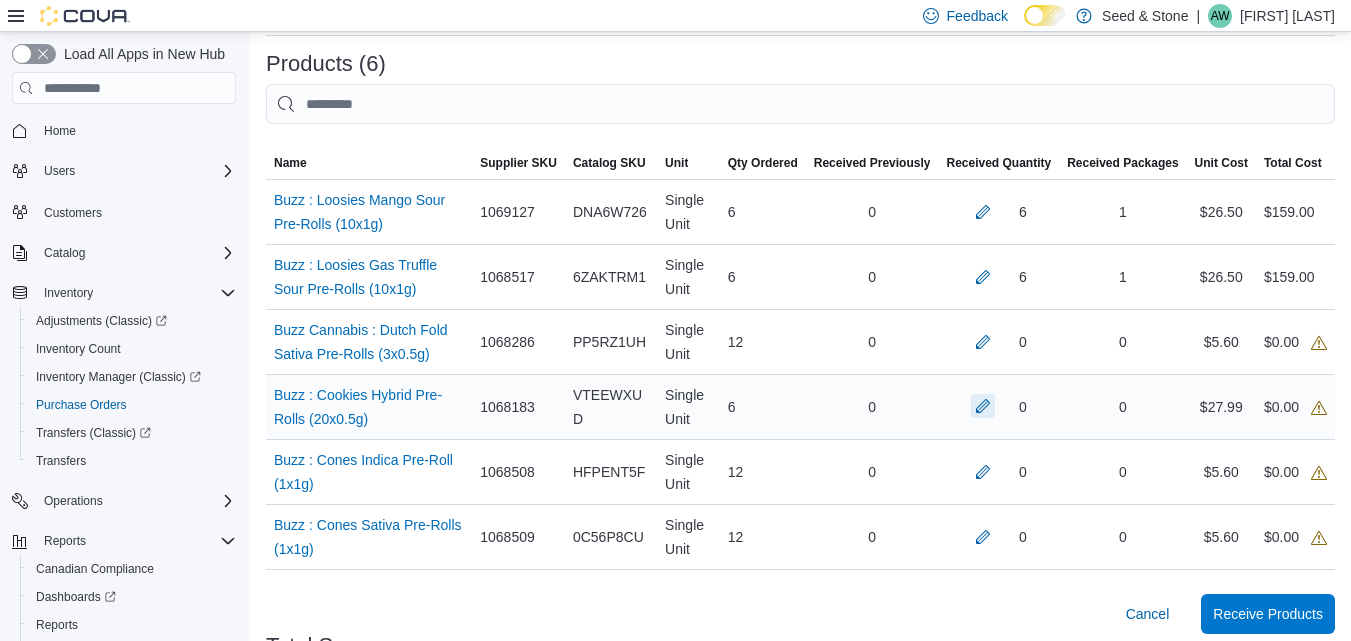 click at bounding box center (983, 212) 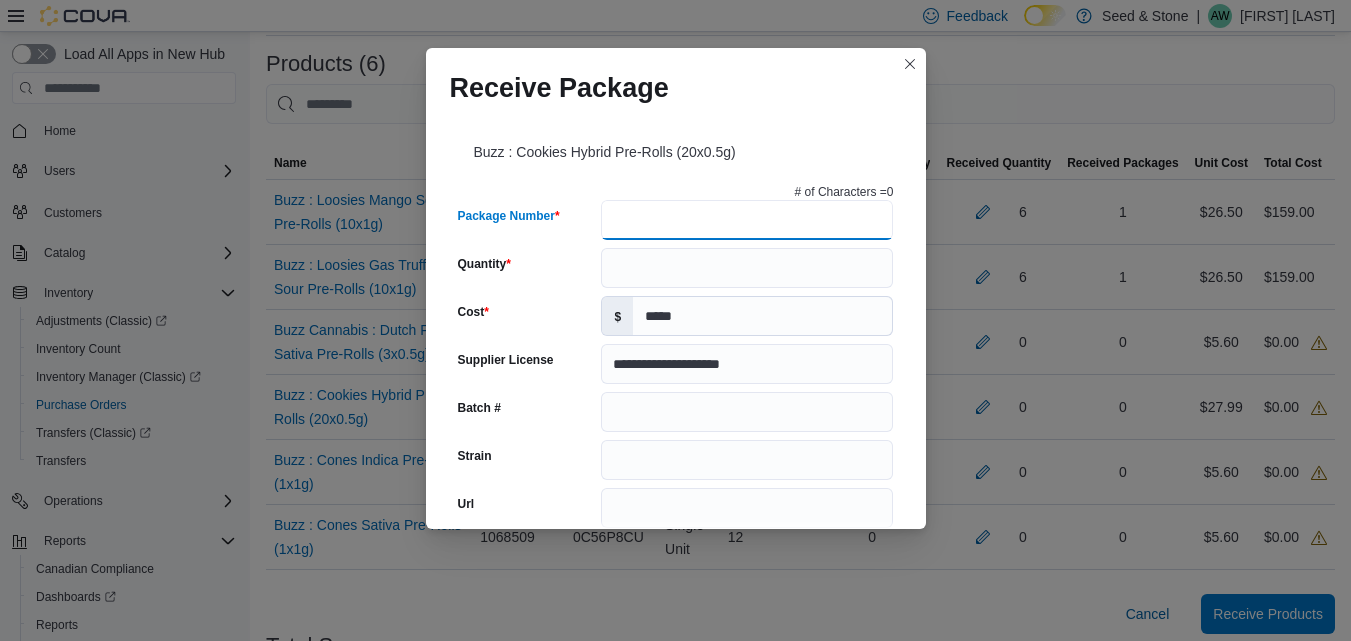 click on "Package Number" at bounding box center [747, 220] 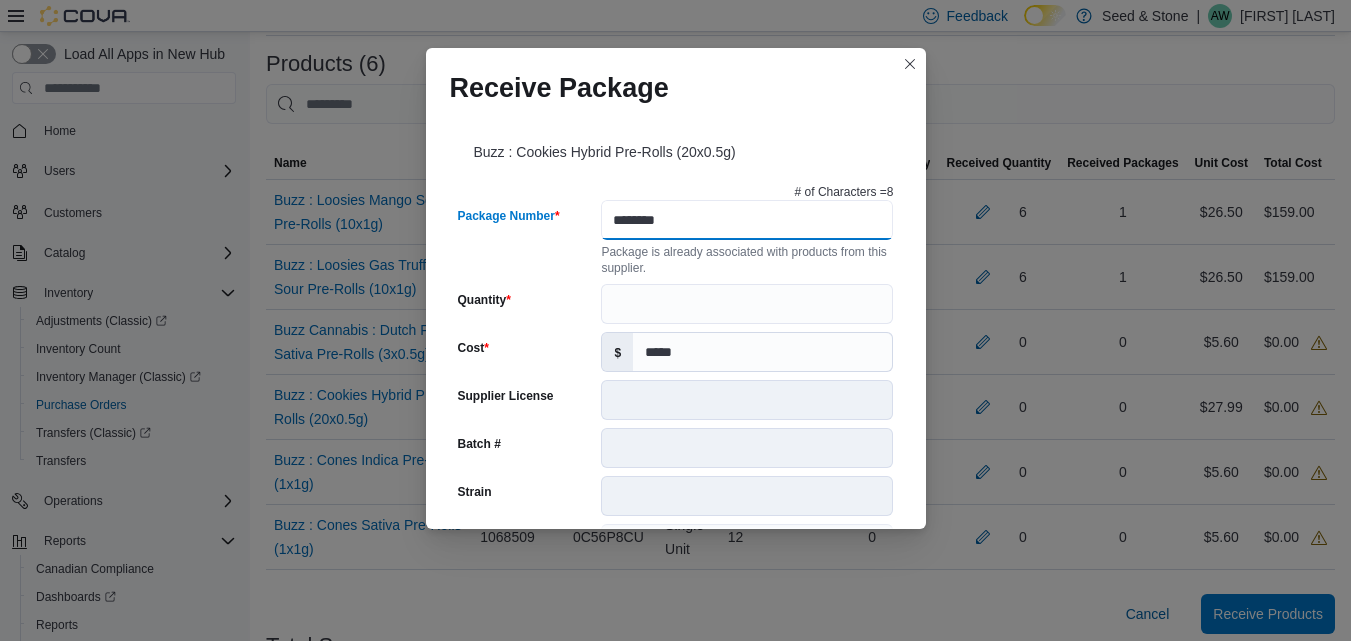 type on "********" 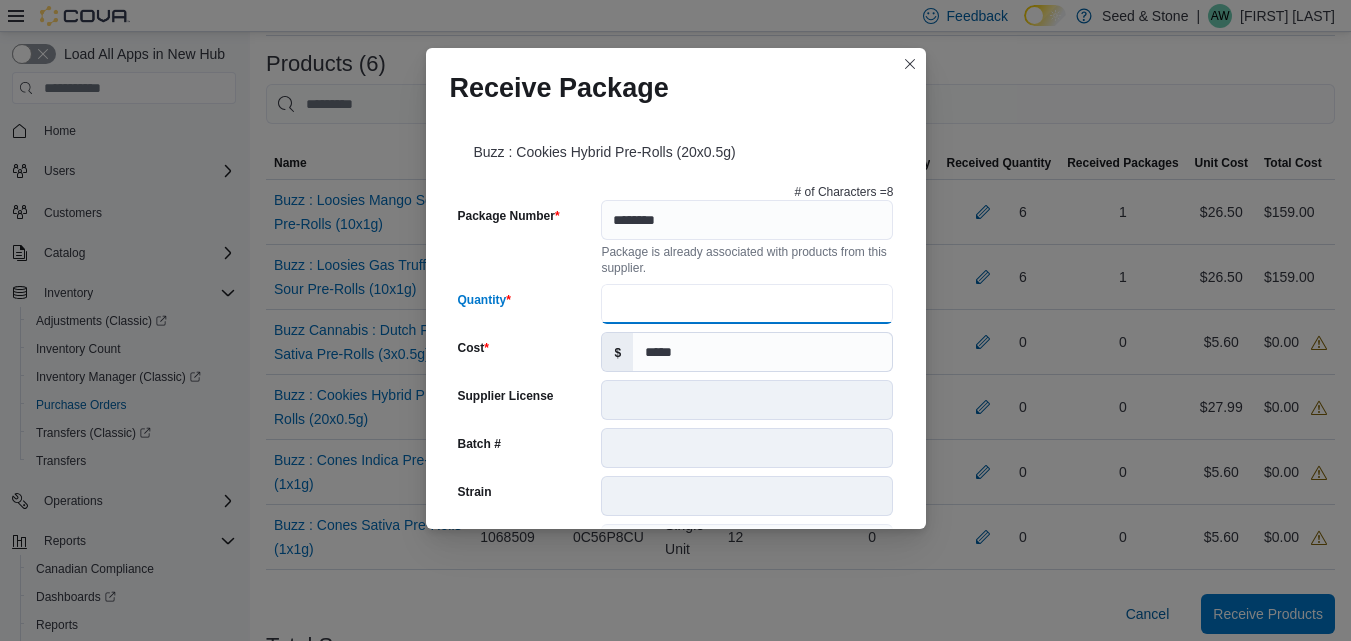 click on "Quantity" at bounding box center [747, 304] 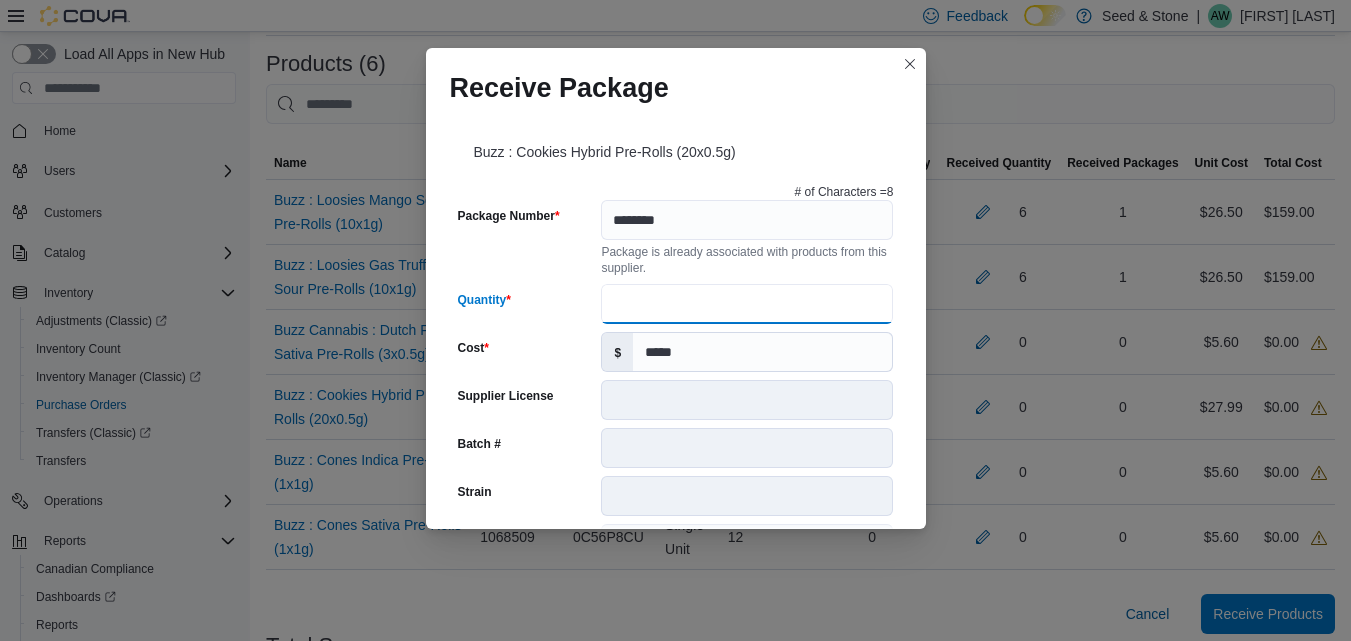 type on "*" 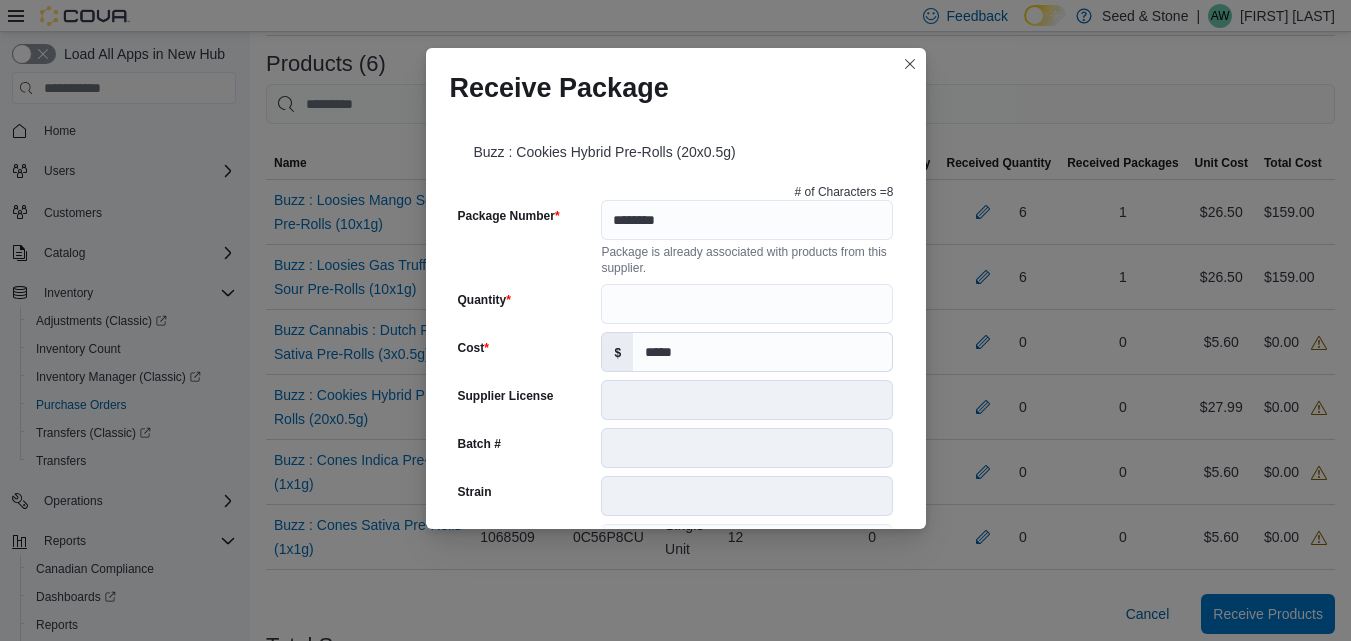 click on "**********" at bounding box center (676, 320) 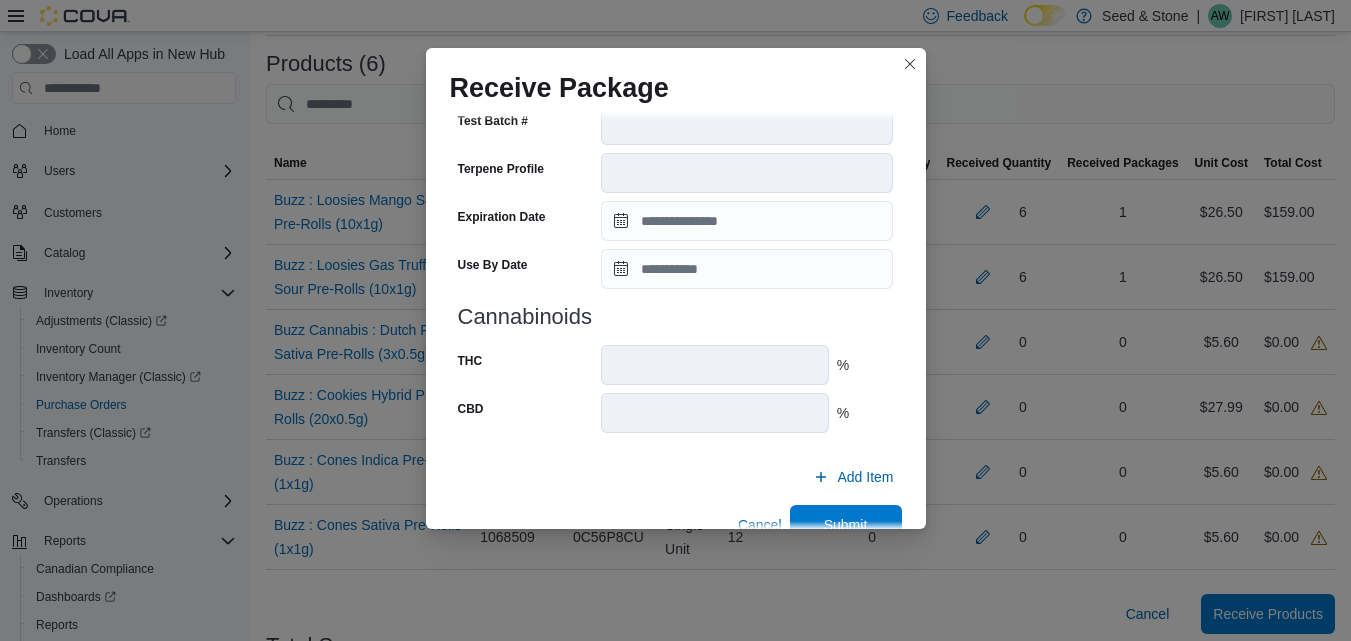 scroll, scrollTop: 747, scrollLeft: 0, axis: vertical 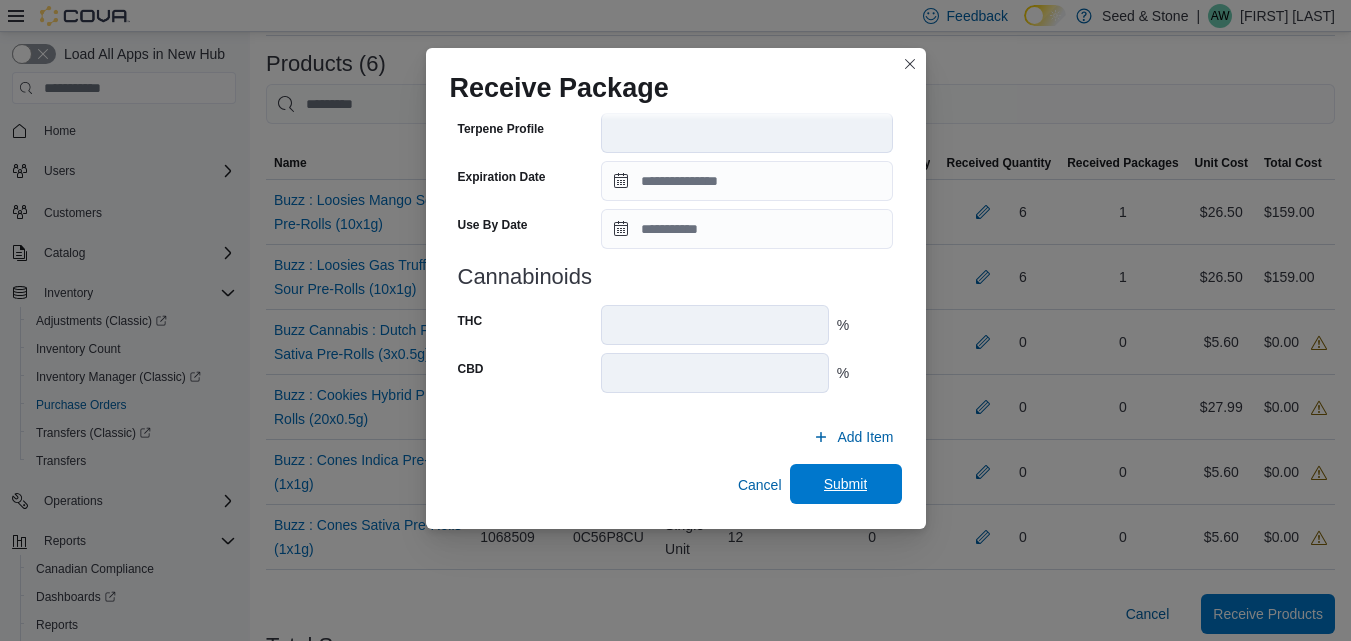 click on "Submit" at bounding box center [846, 484] 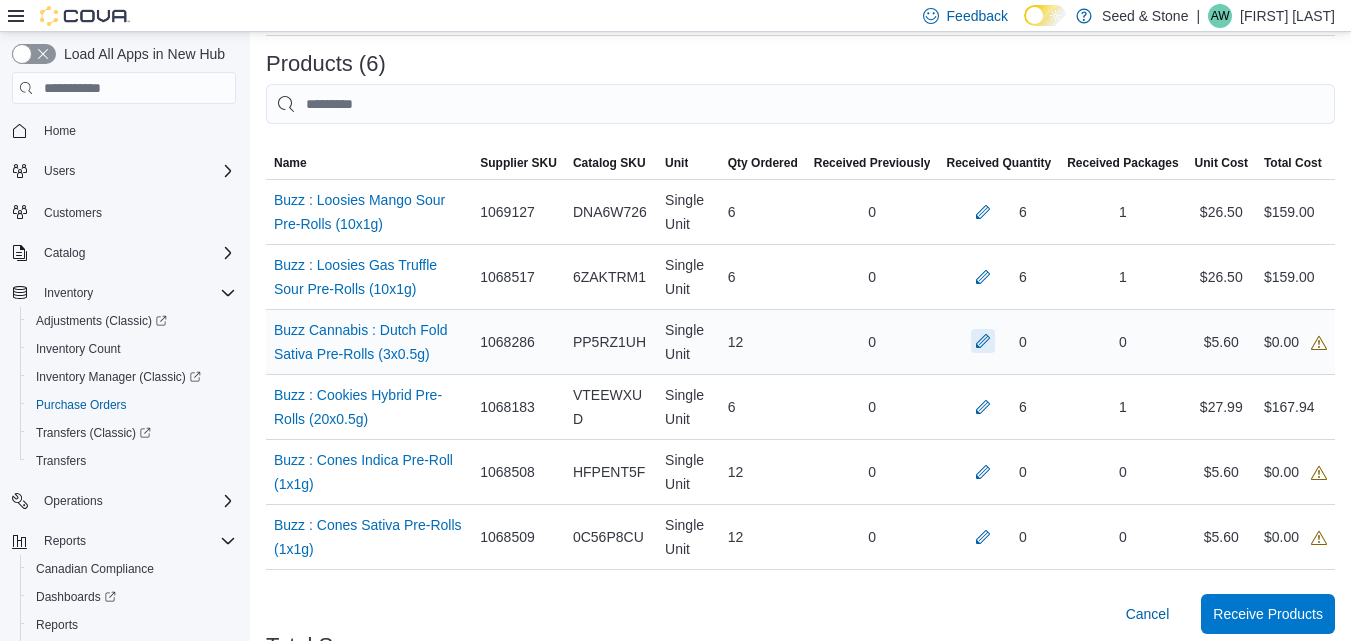 click at bounding box center [983, 212] 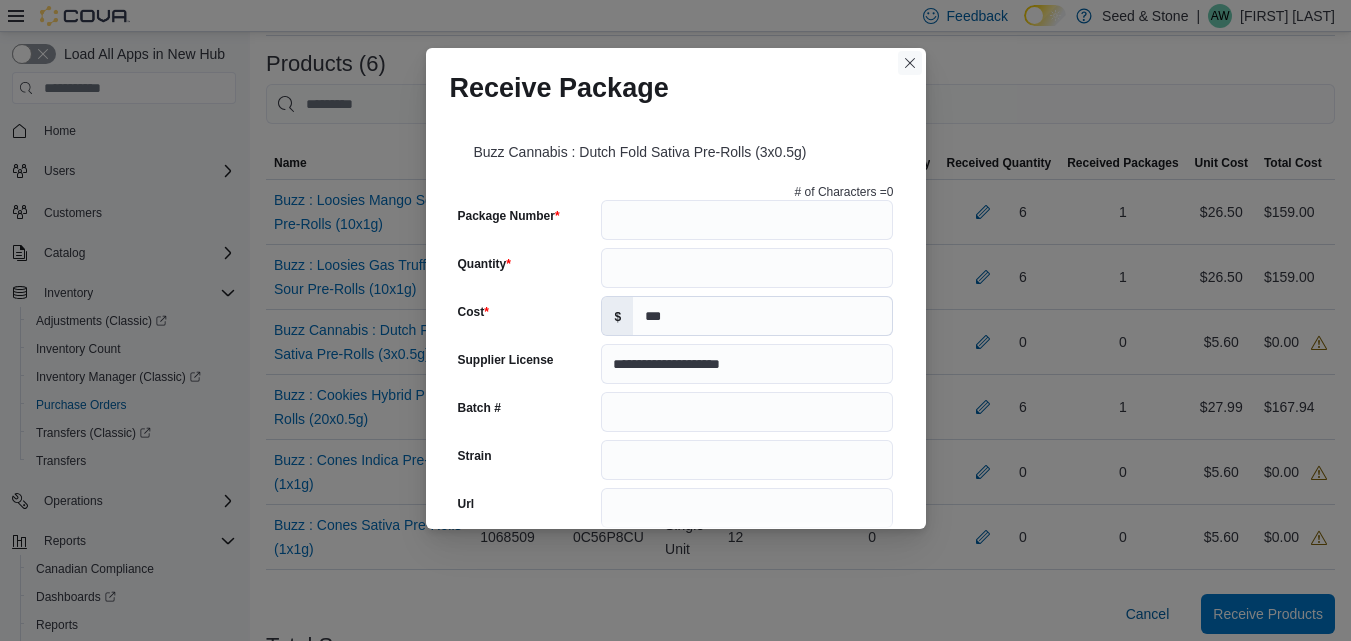 click at bounding box center [910, 63] 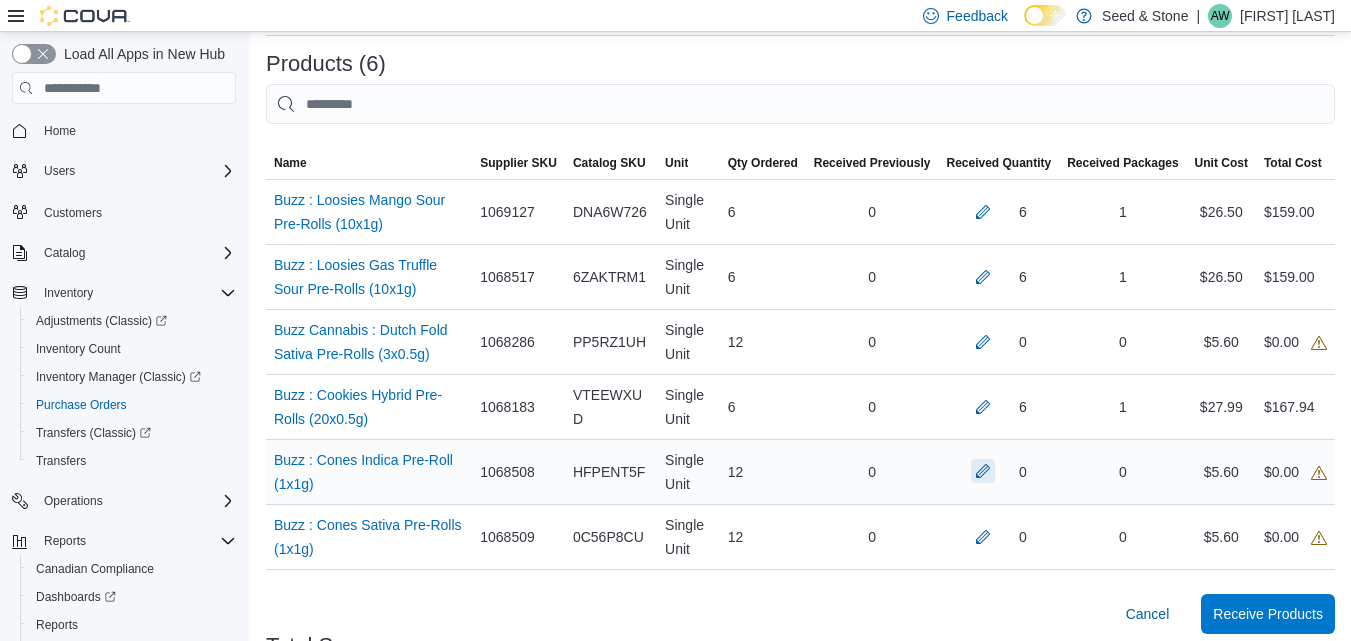 click at bounding box center (983, 212) 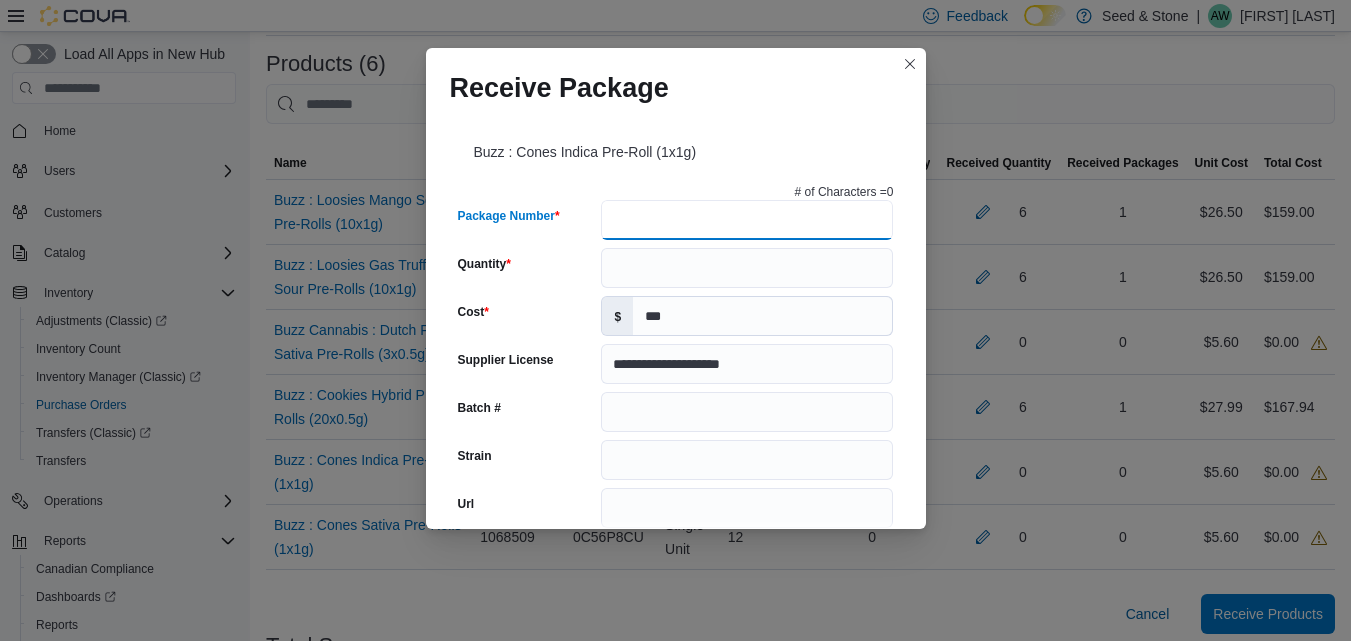 click on "Package Number" at bounding box center [747, 220] 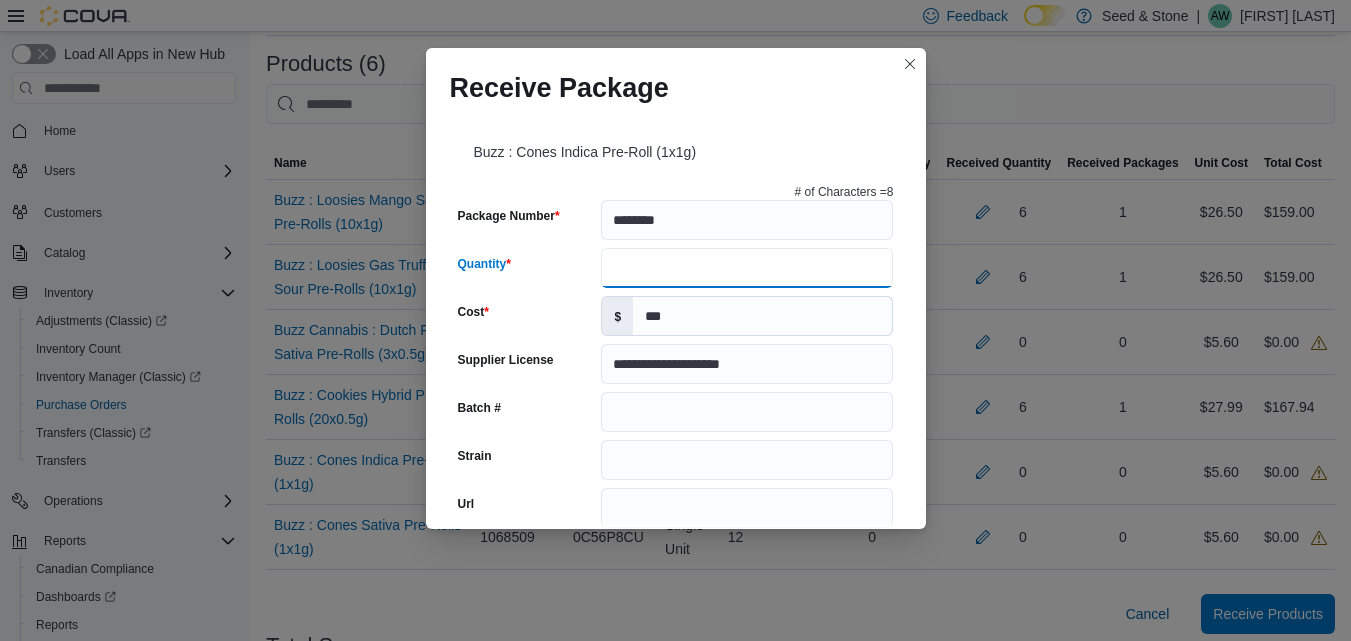 click on "Quantity" at bounding box center (747, 268) 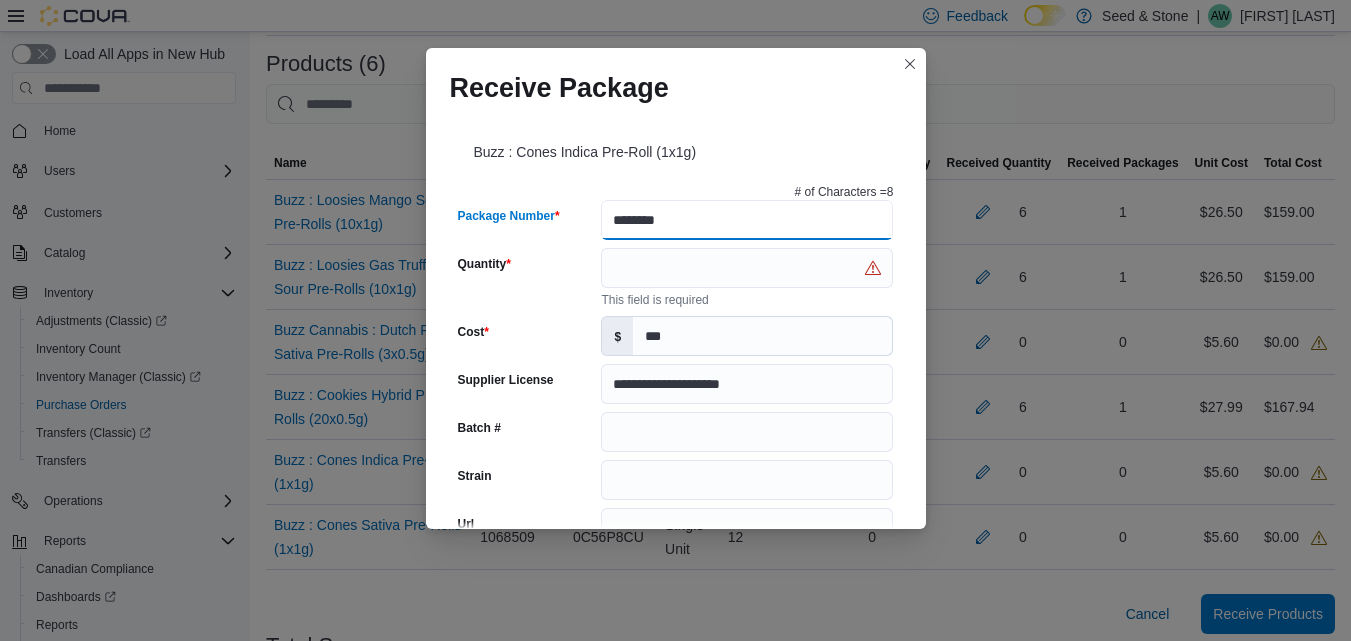 click on "********" at bounding box center (747, 220) 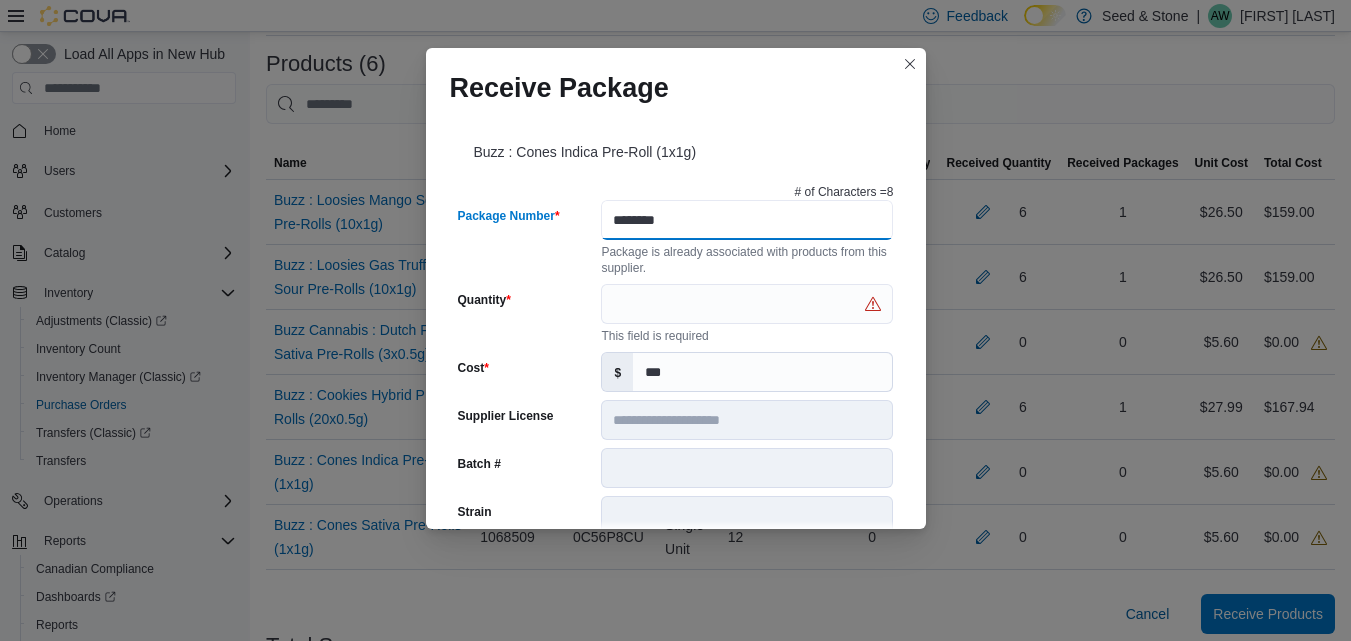 type on "********" 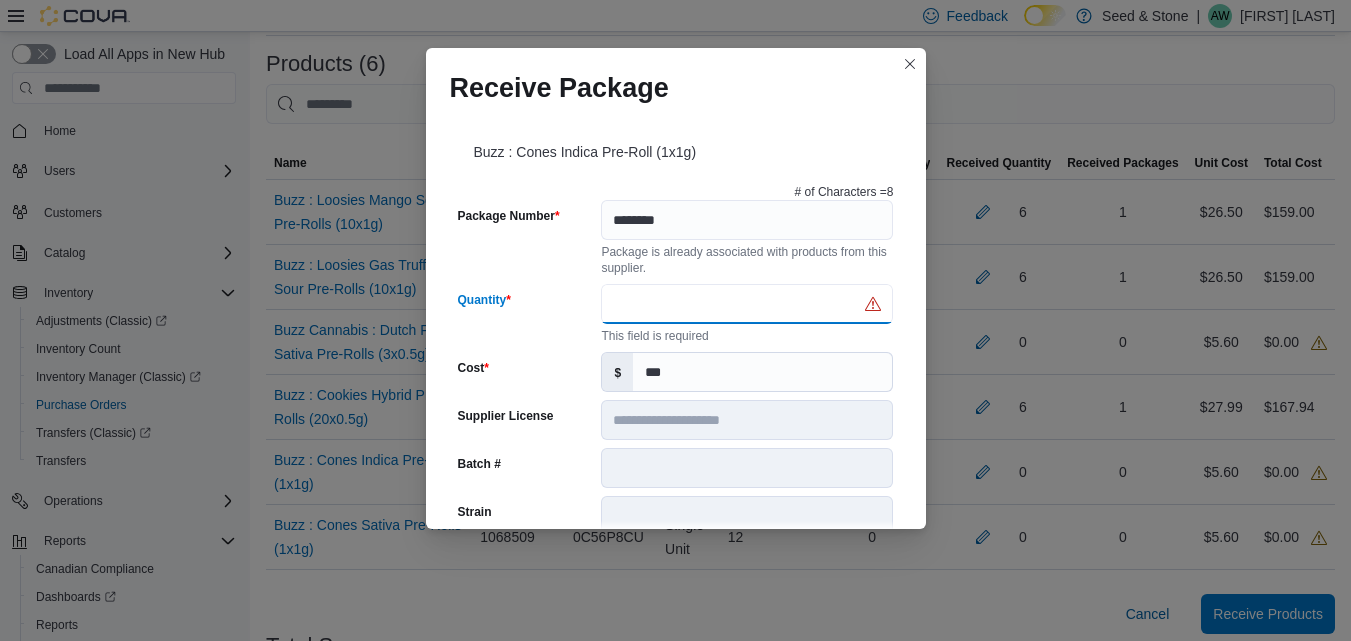 click on "Quantity" at bounding box center (747, 304) 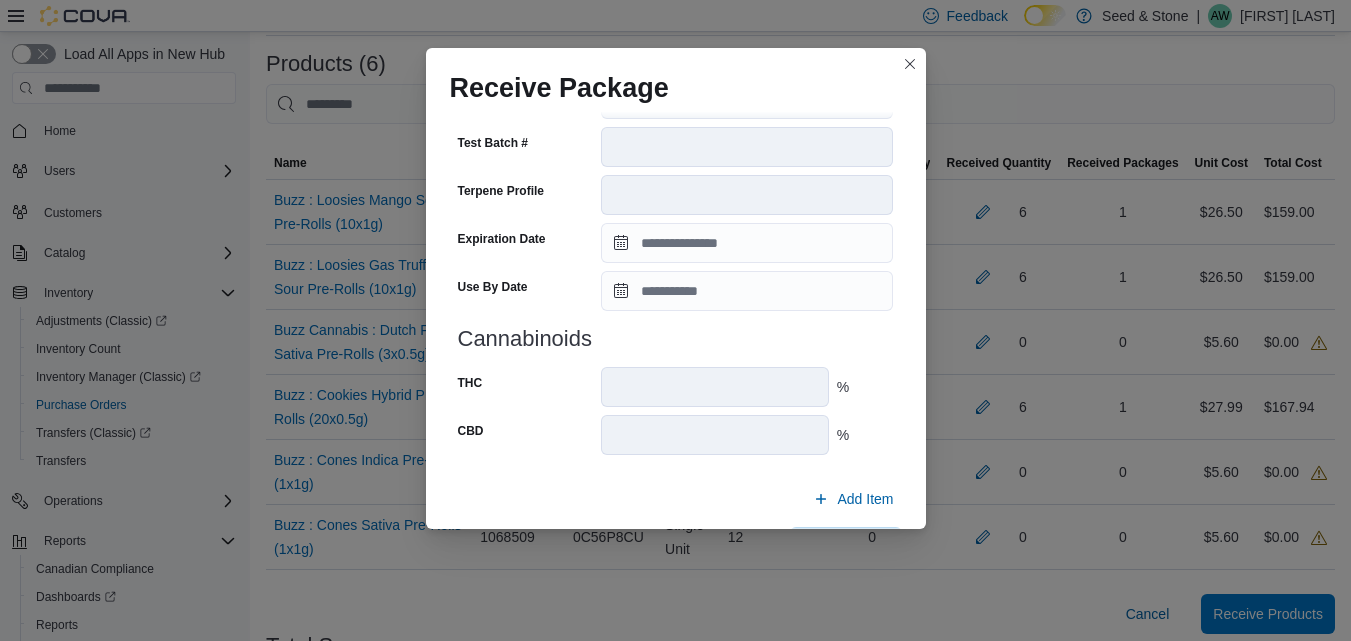 scroll, scrollTop: 747, scrollLeft: 0, axis: vertical 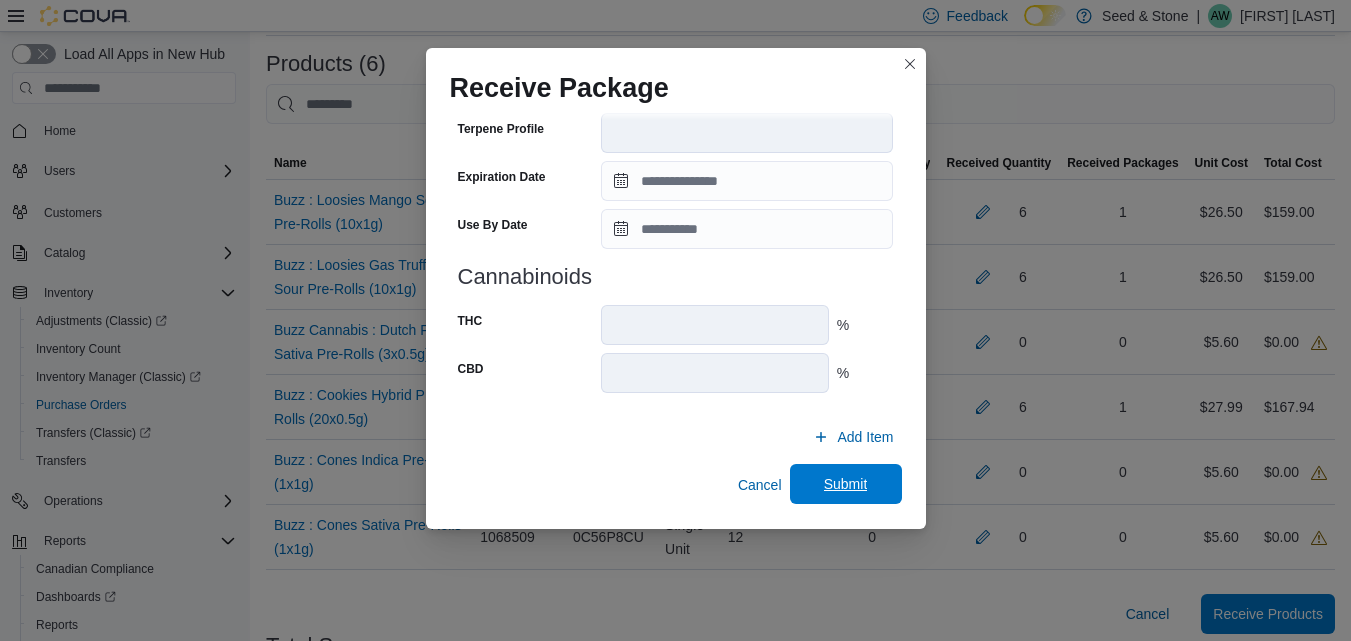 type on "**" 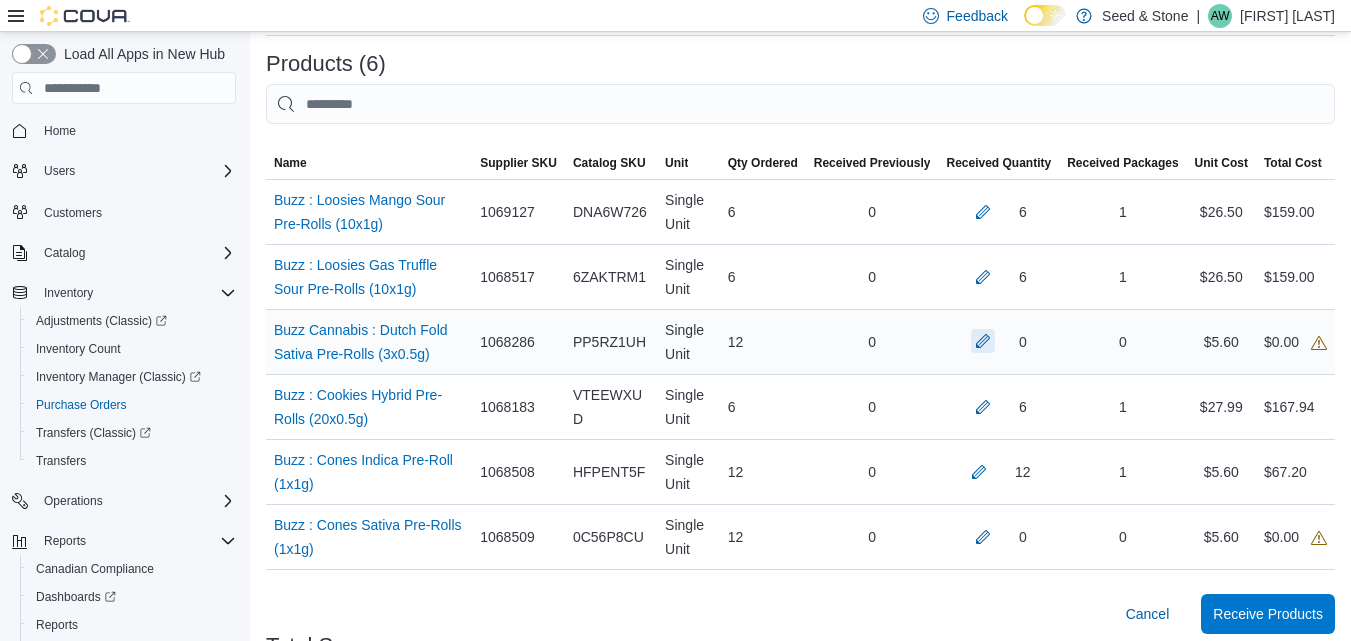 click at bounding box center (983, 212) 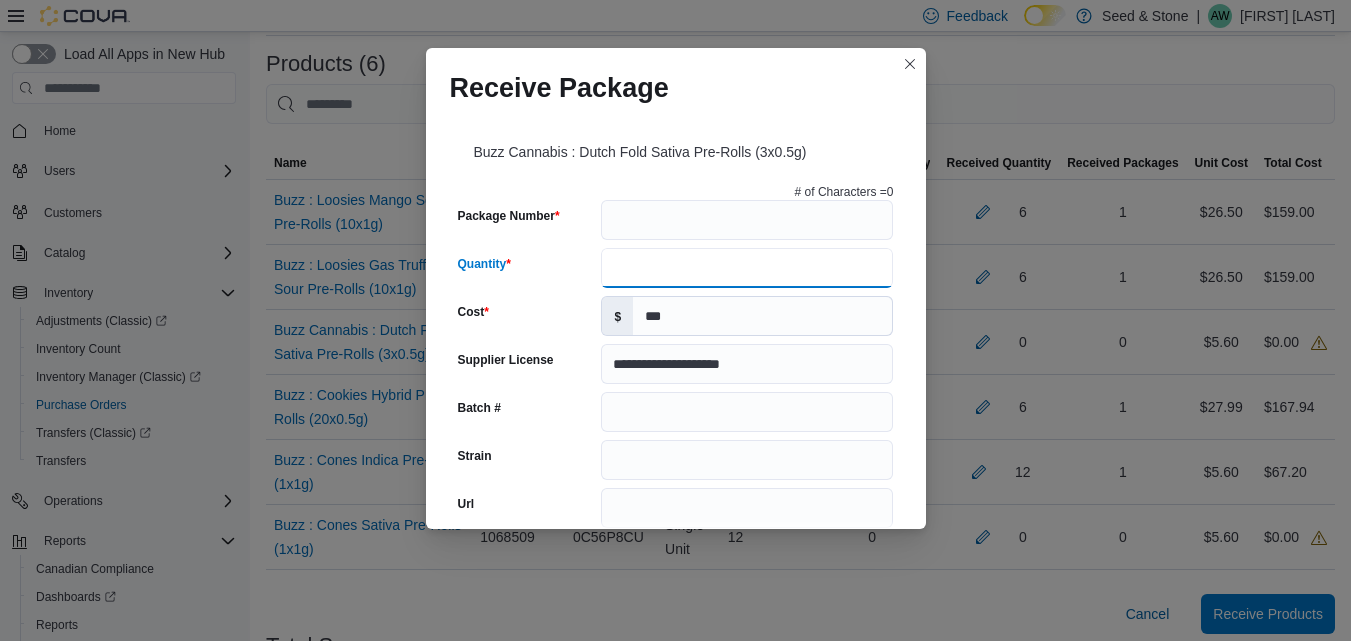 click on "Quantity" at bounding box center (747, 268) 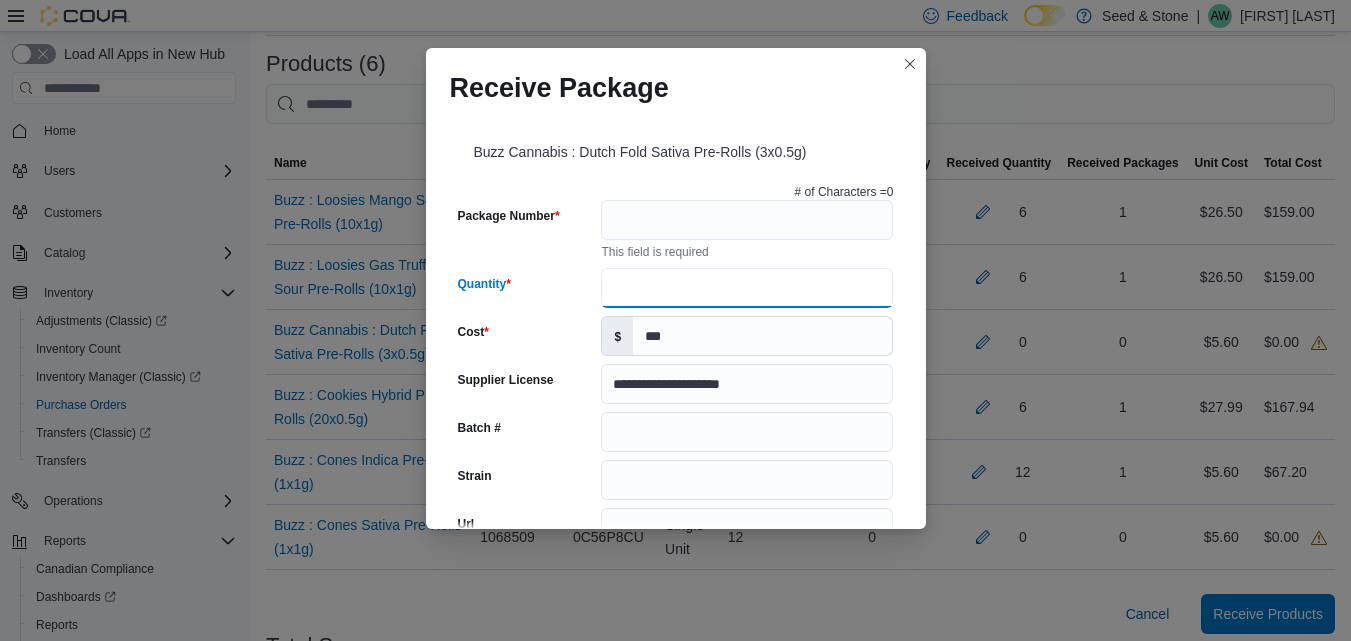 type on "**" 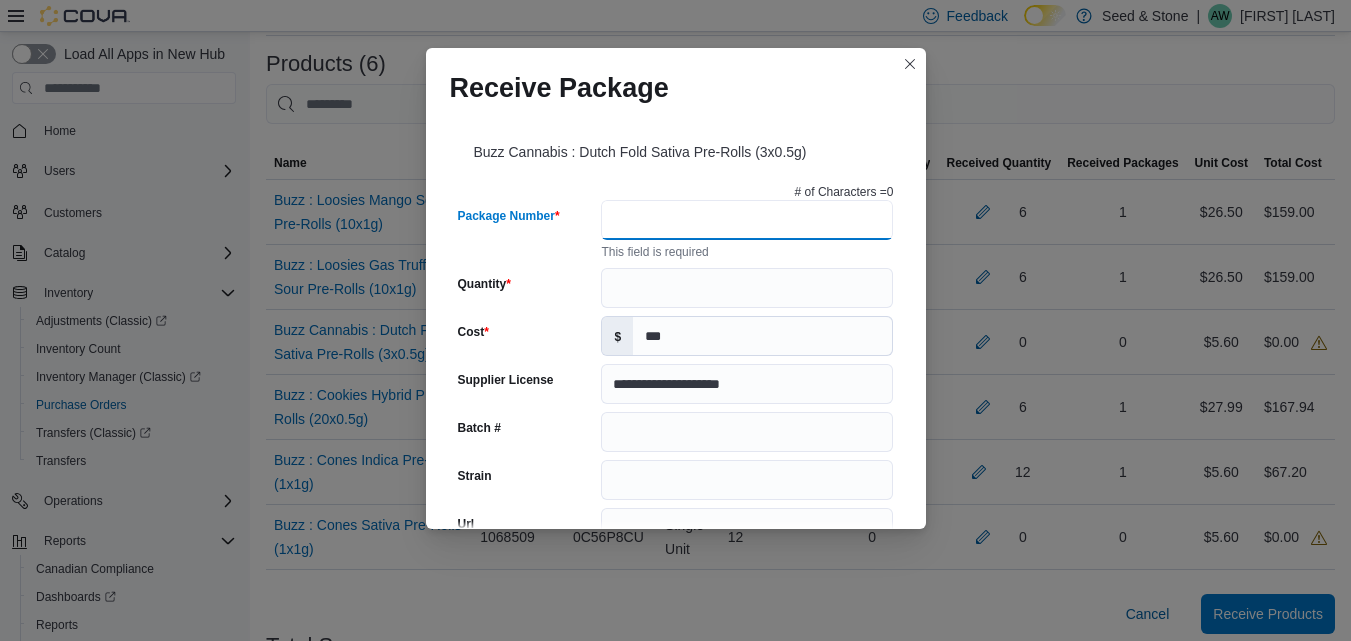 click on "Package Number" at bounding box center [747, 220] 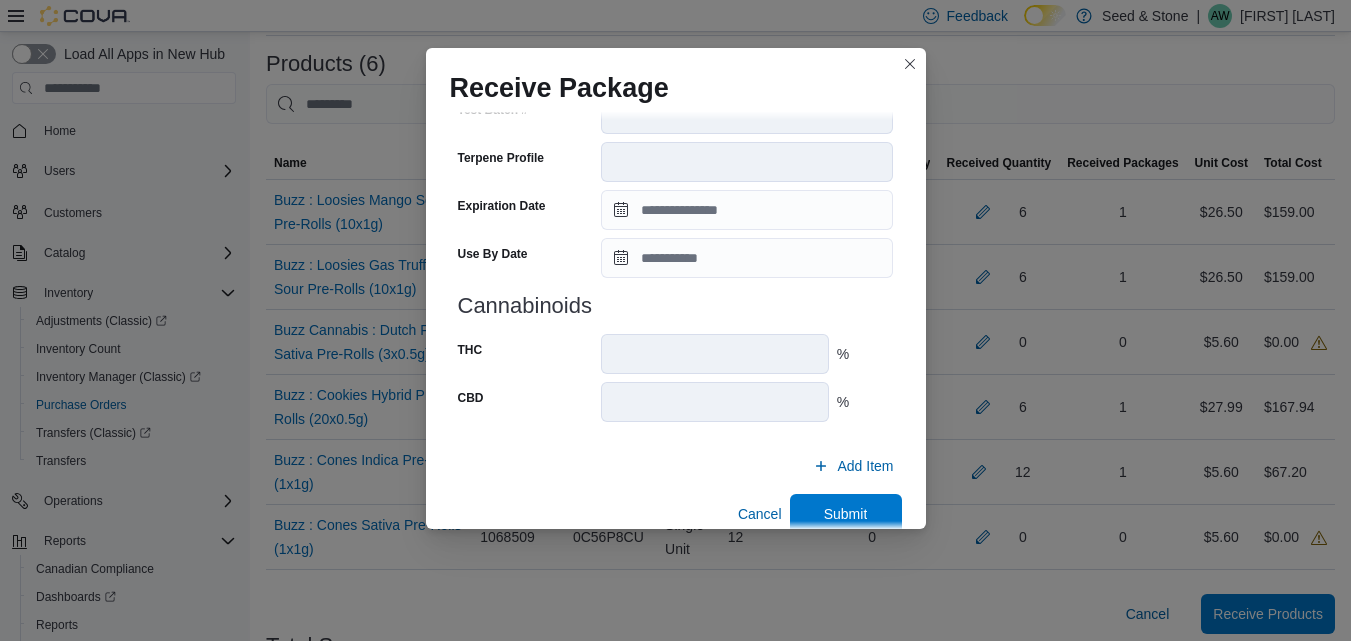 scroll, scrollTop: 747, scrollLeft: 0, axis: vertical 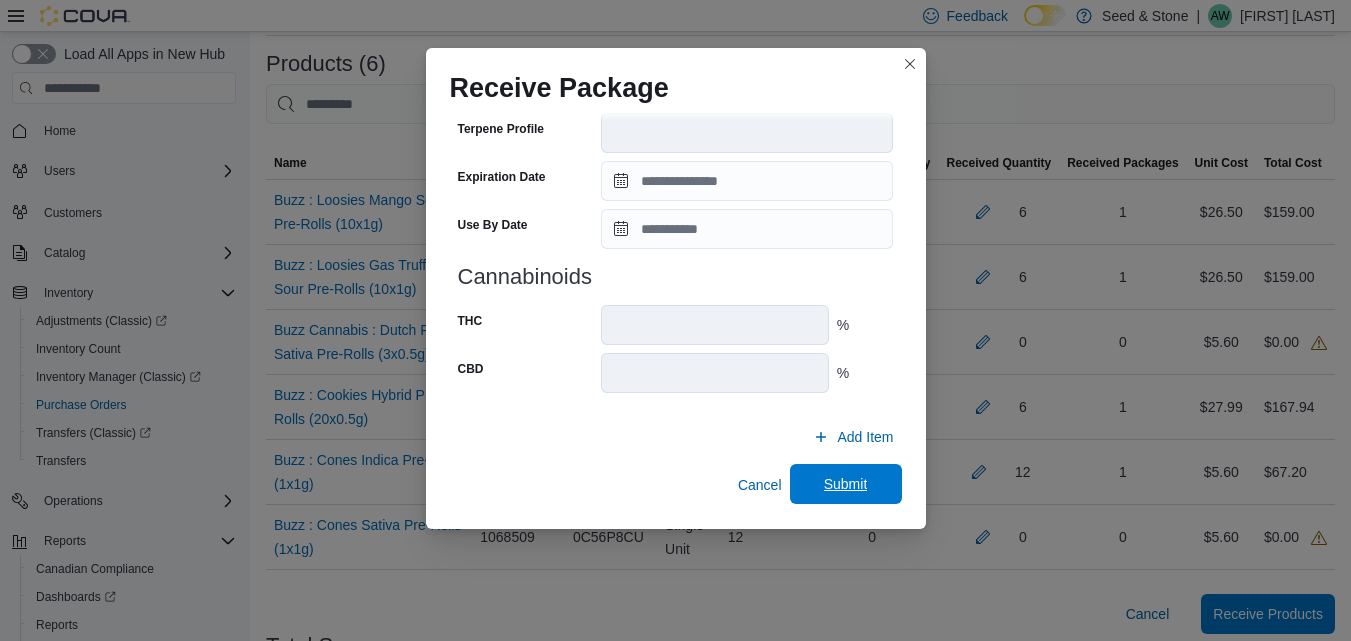 type on "********" 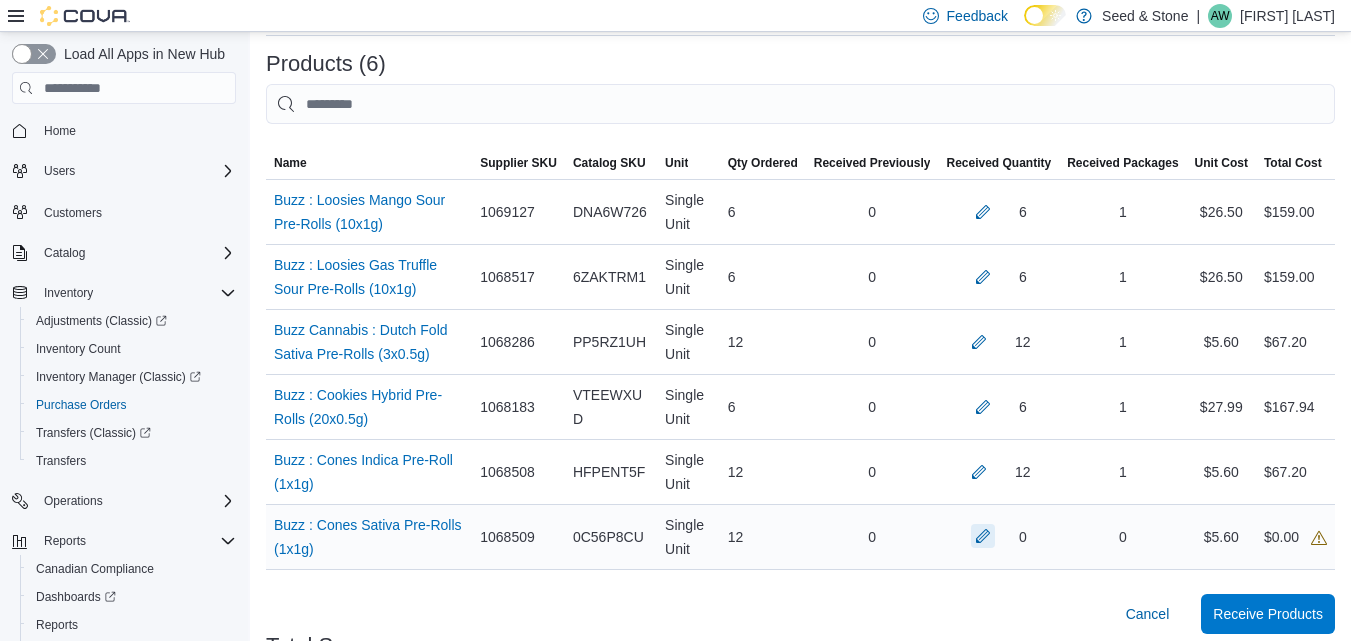click at bounding box center [983, 212] 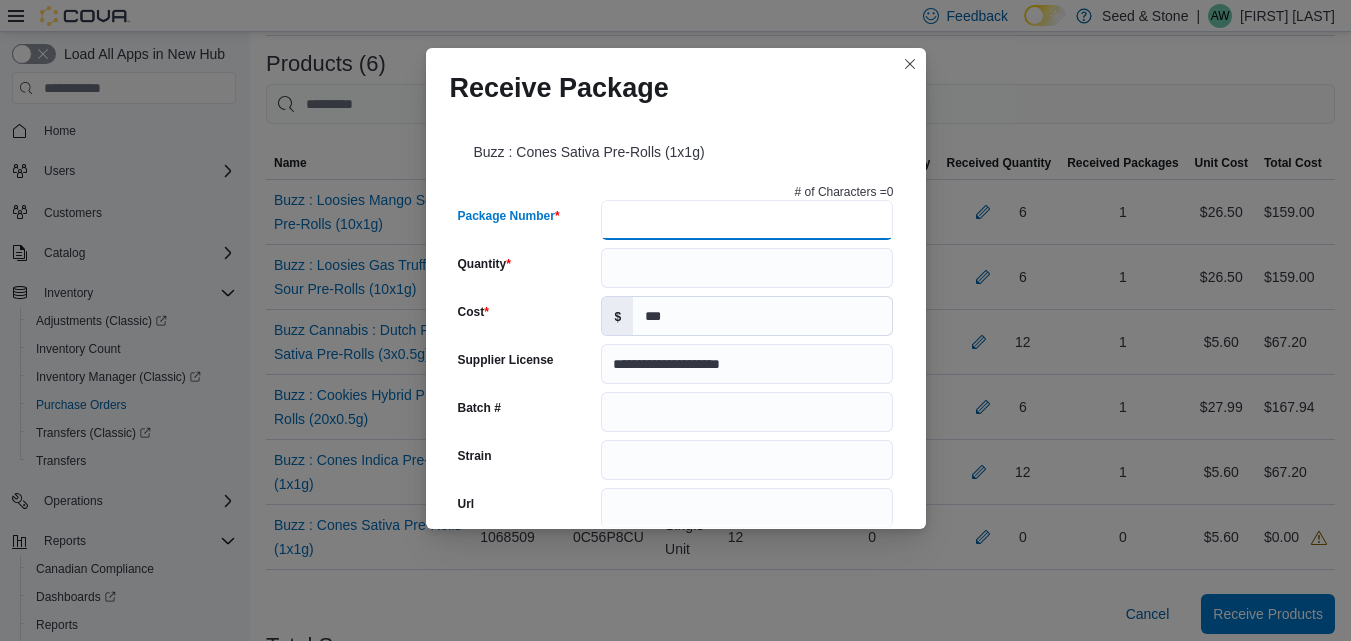 click on "Package Number" at bounding box center [747, 220] 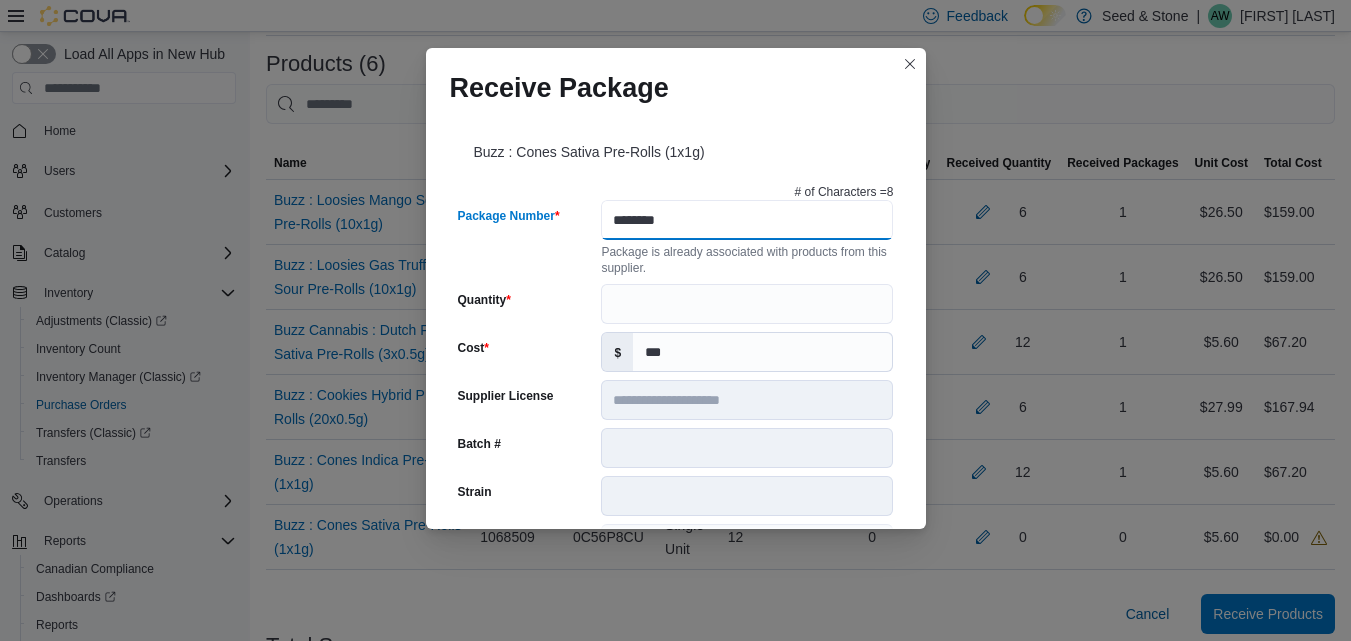 type on "********" 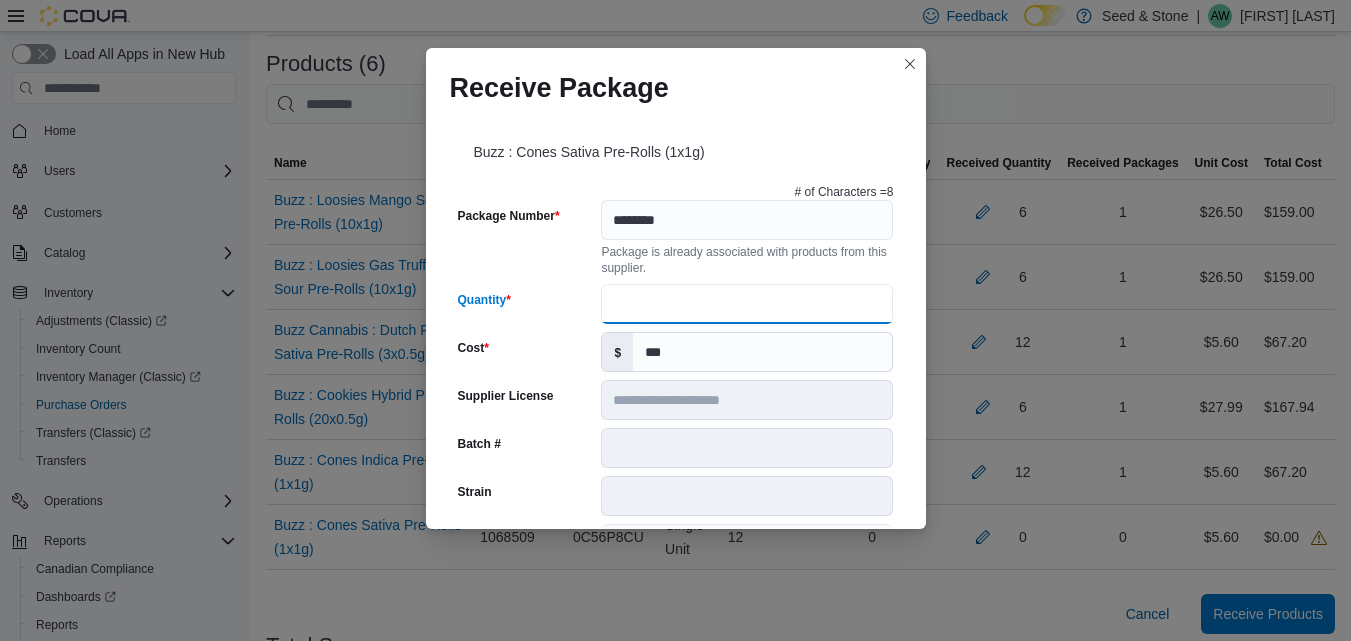 click on "Quantity" at bounding box center (747, 304) 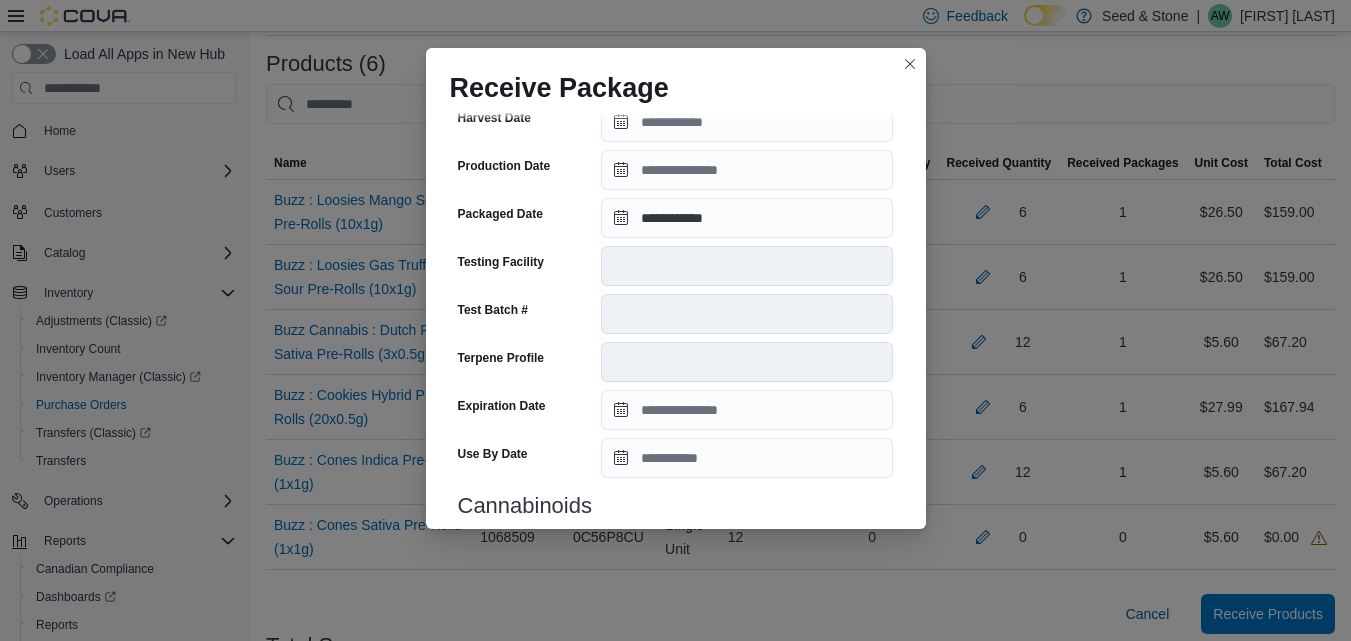 scroll, scrollTop: 747, scrollLeft: 0, axis: vertical 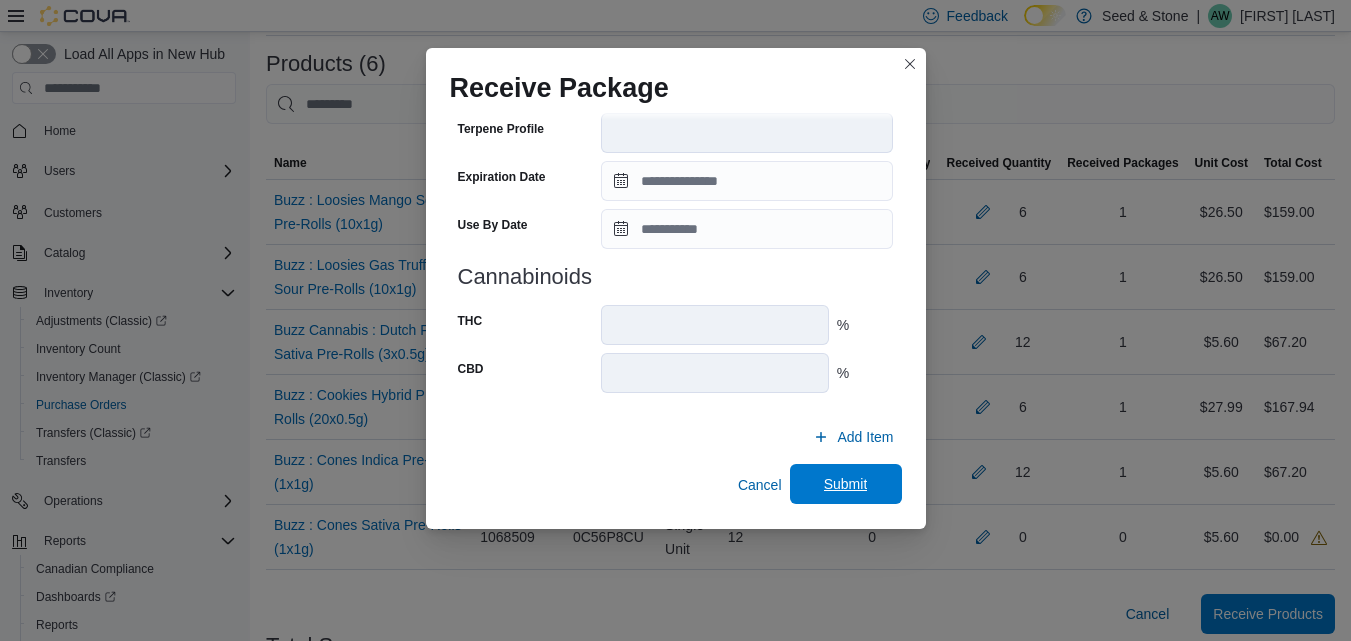 type on "**" 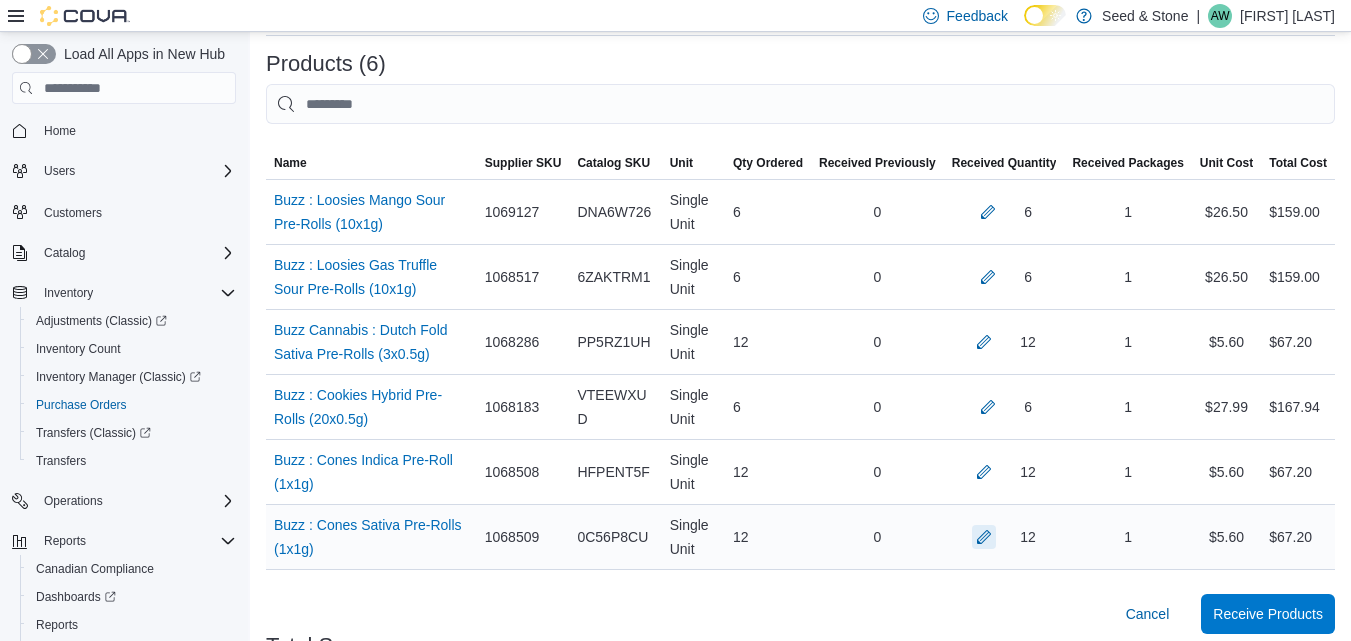 scroll, scrollTop: 467, scrollLeft: 0, axis: vertical 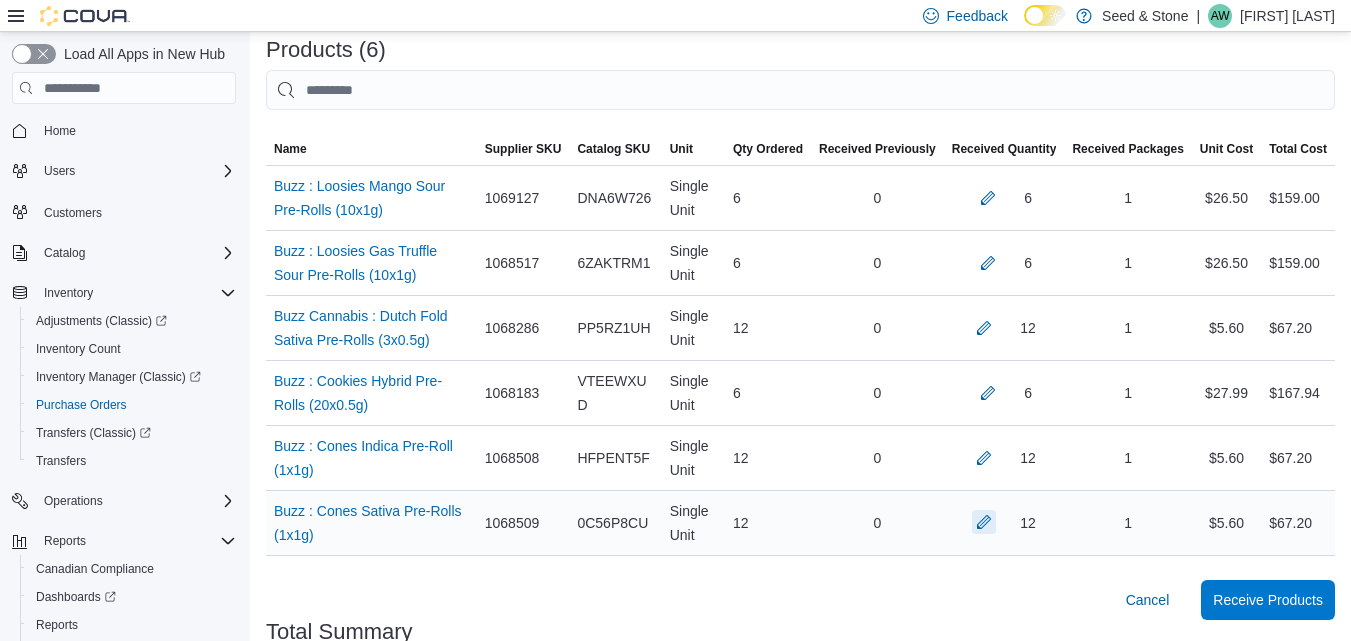 click at bounding box center (988, 198) 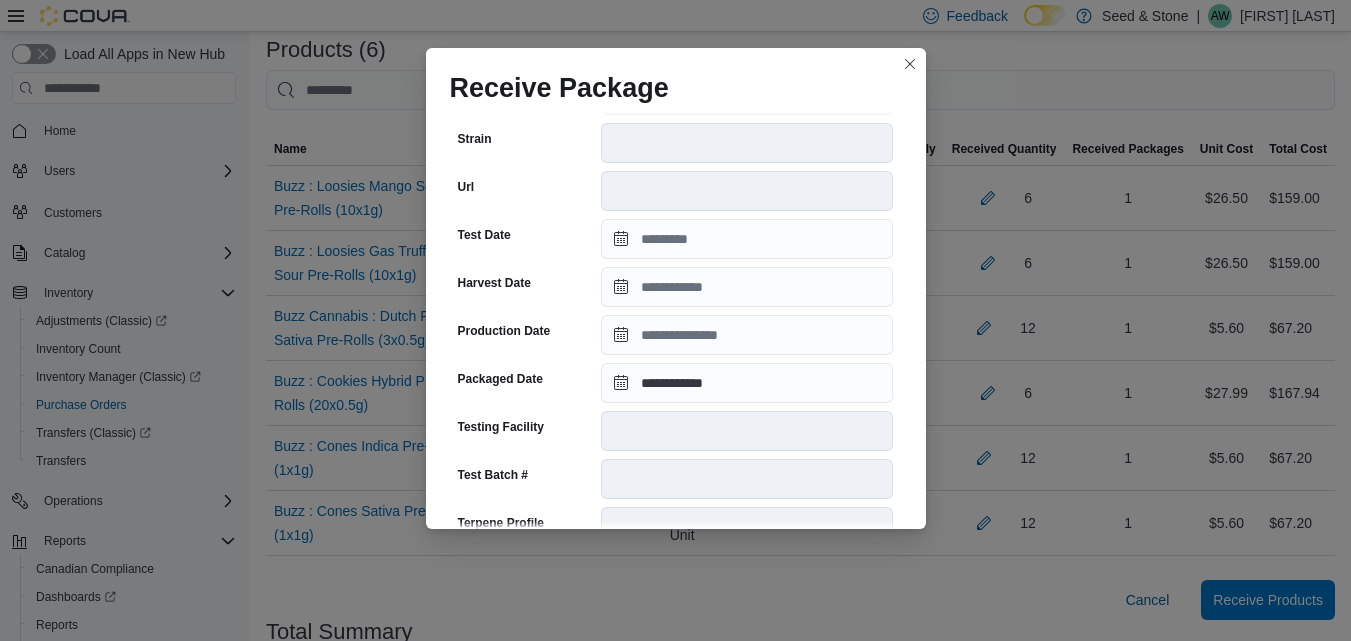 scroll, scrollTop: 391, scrollLeft: 0, axis: vertical 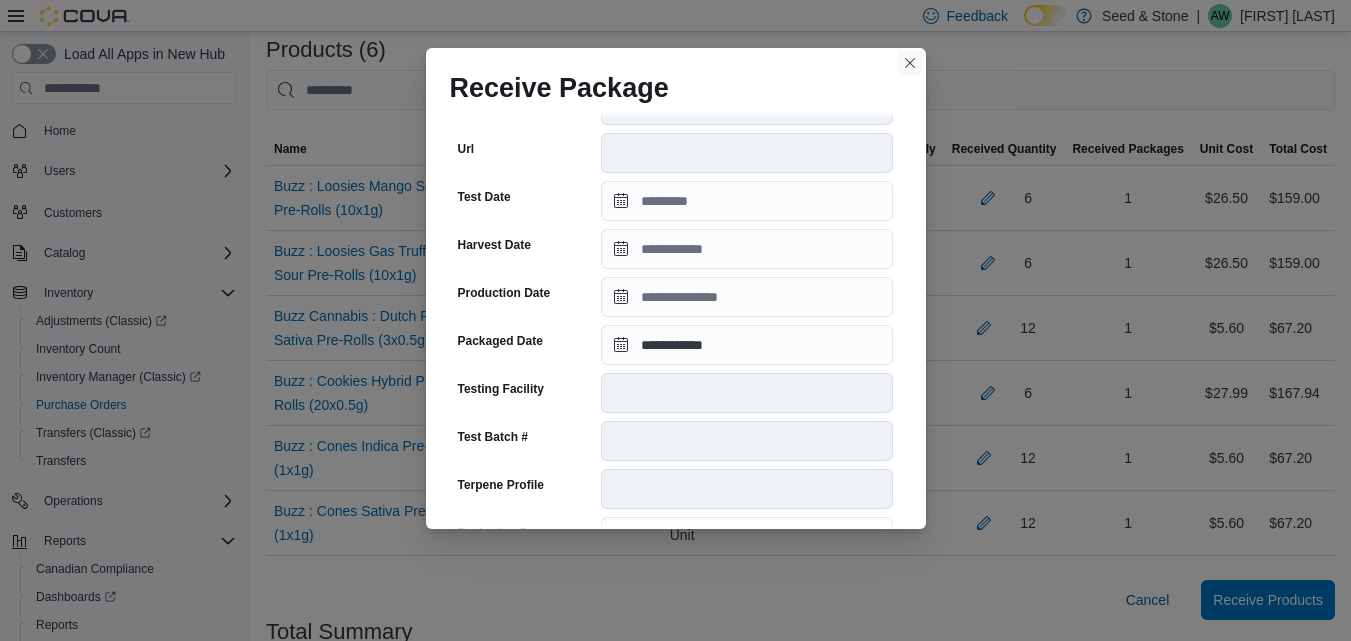 click at bounding box center [910, 63] 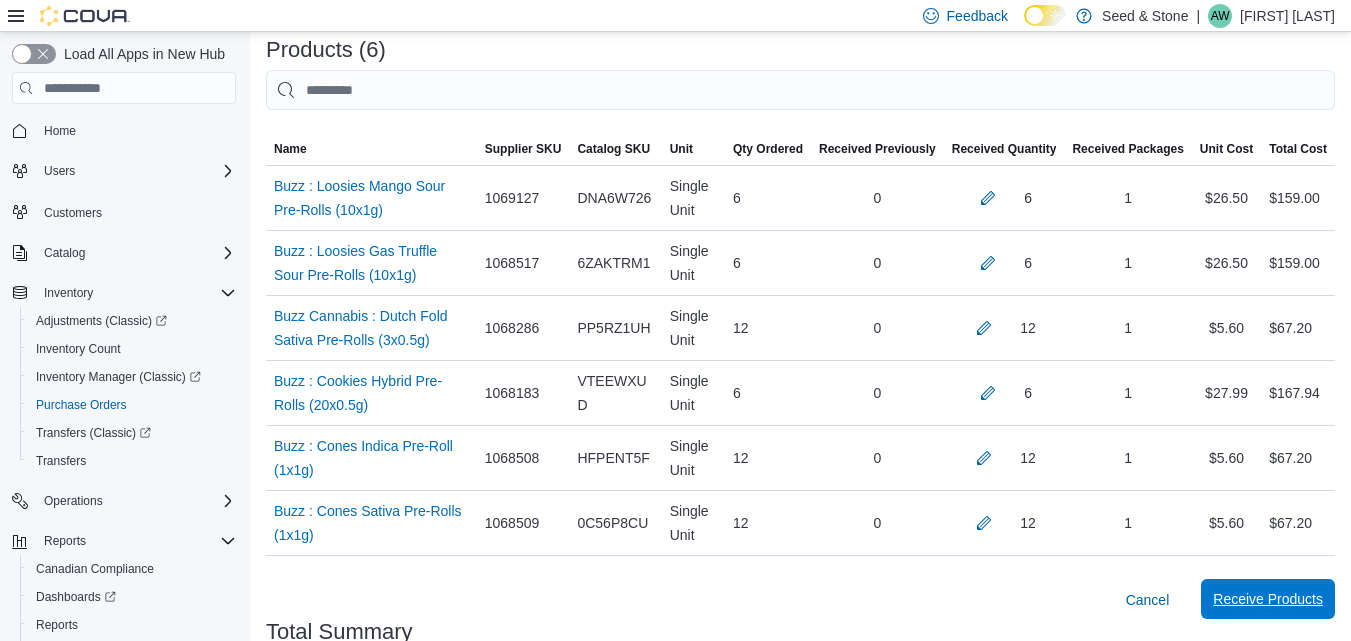 click on "Receive Products" at bounding box center [1268, 599] 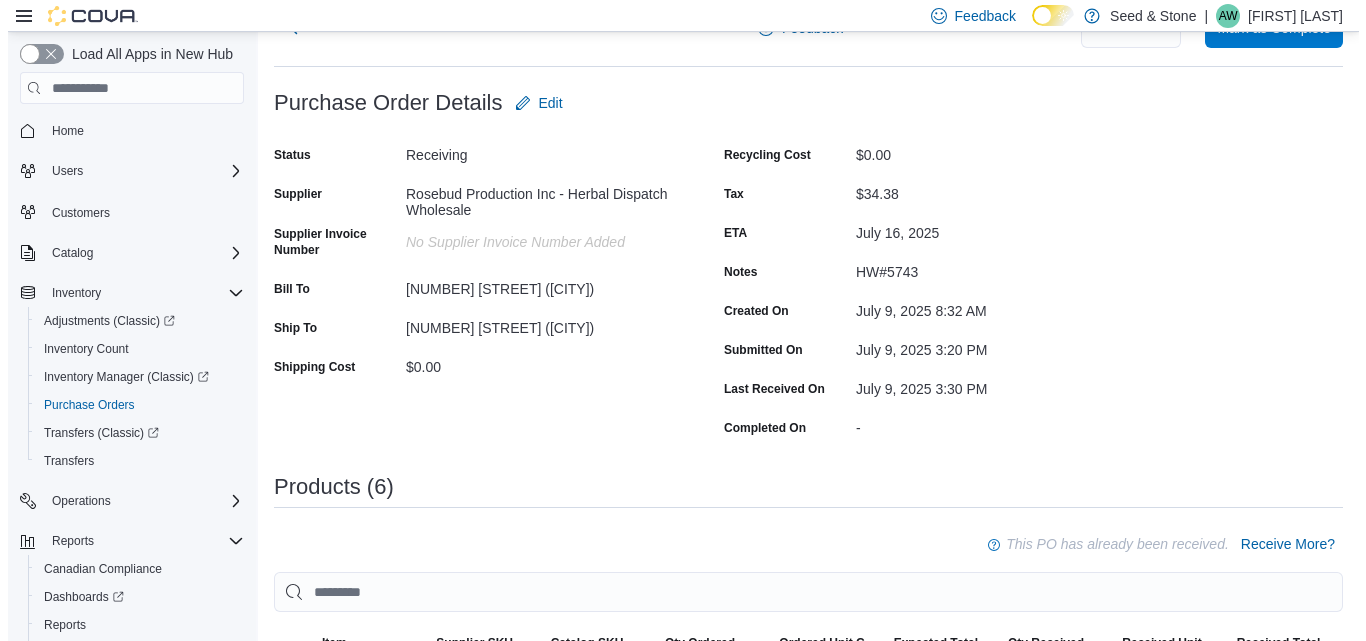 scroll, scrollTop: 0, scrollLeft: 0, axis: both 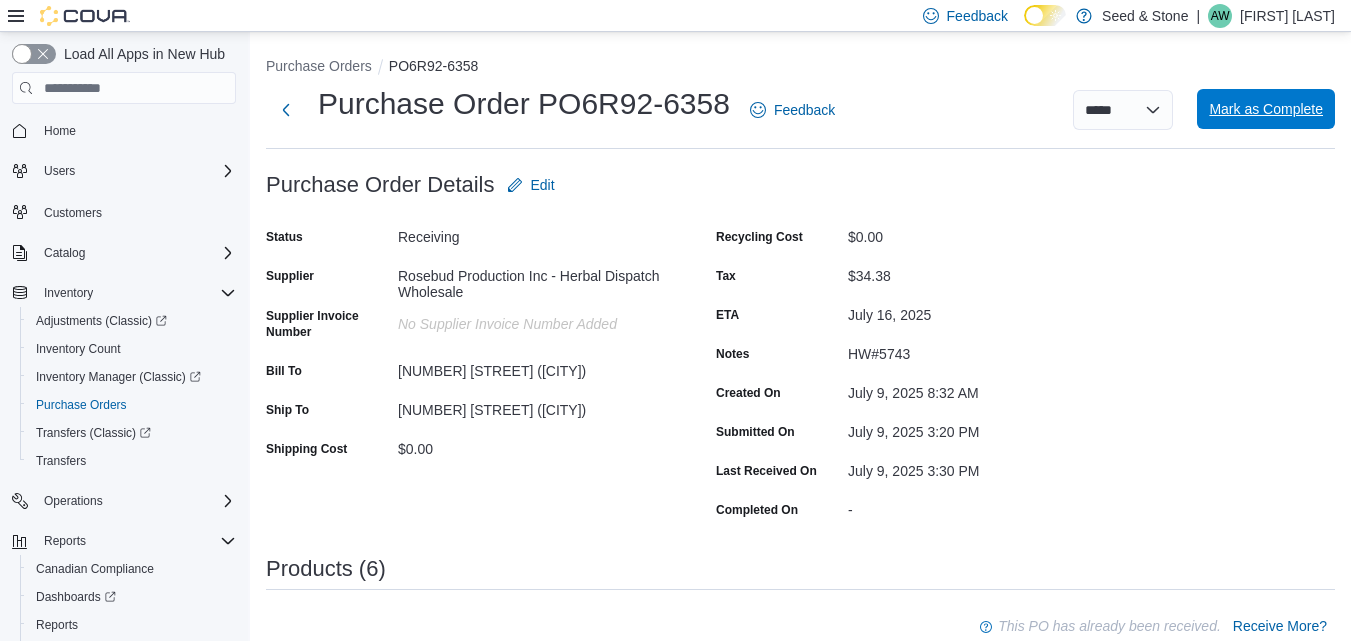 click on "Mark as Complete" at bounding box center [1266, 109] 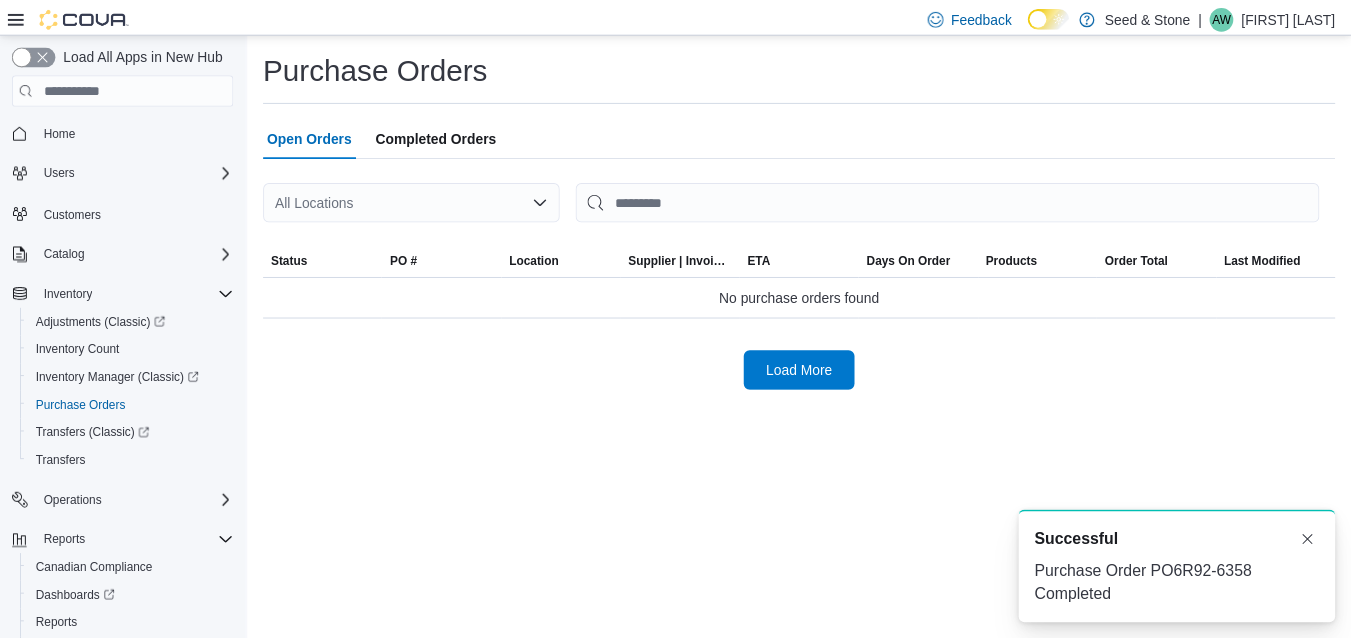 scroll, scrollTop: 0, scrollLeft: 0, axis: both 